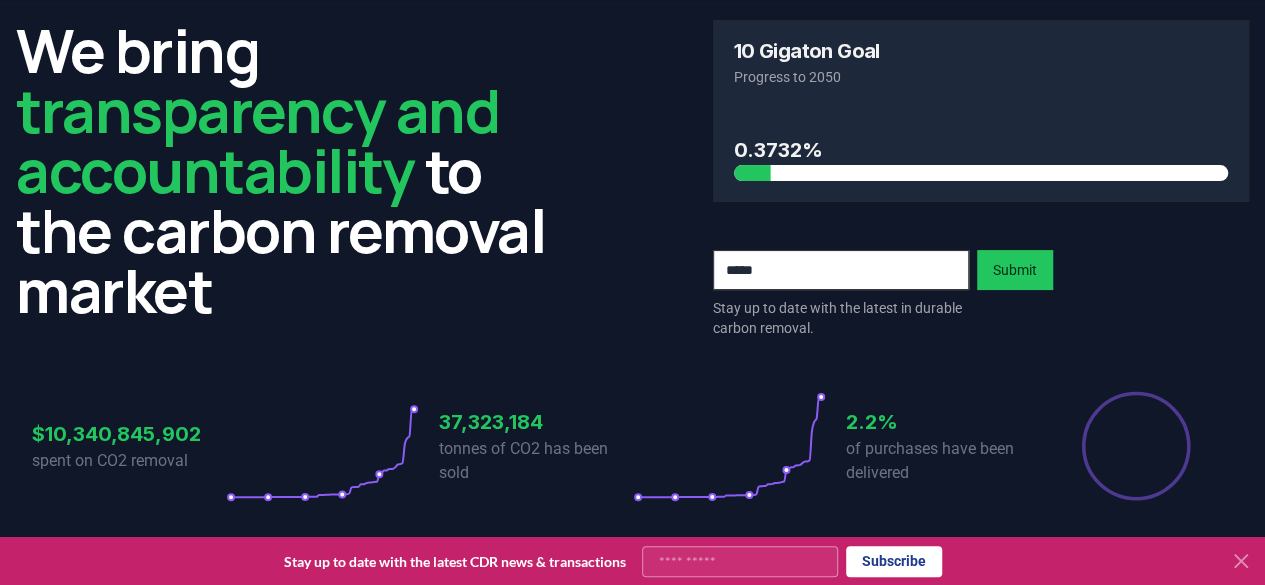 scroll, scrollTop: 100, scrollLeft: 0, axis: vertical 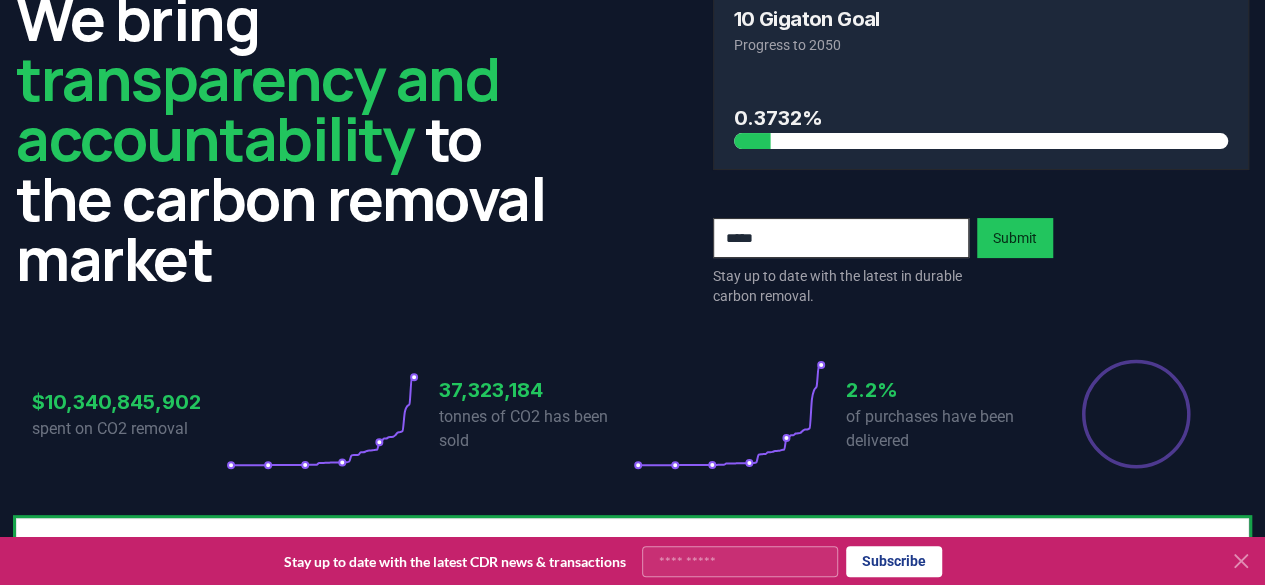 click at bounding box center (841, 238) 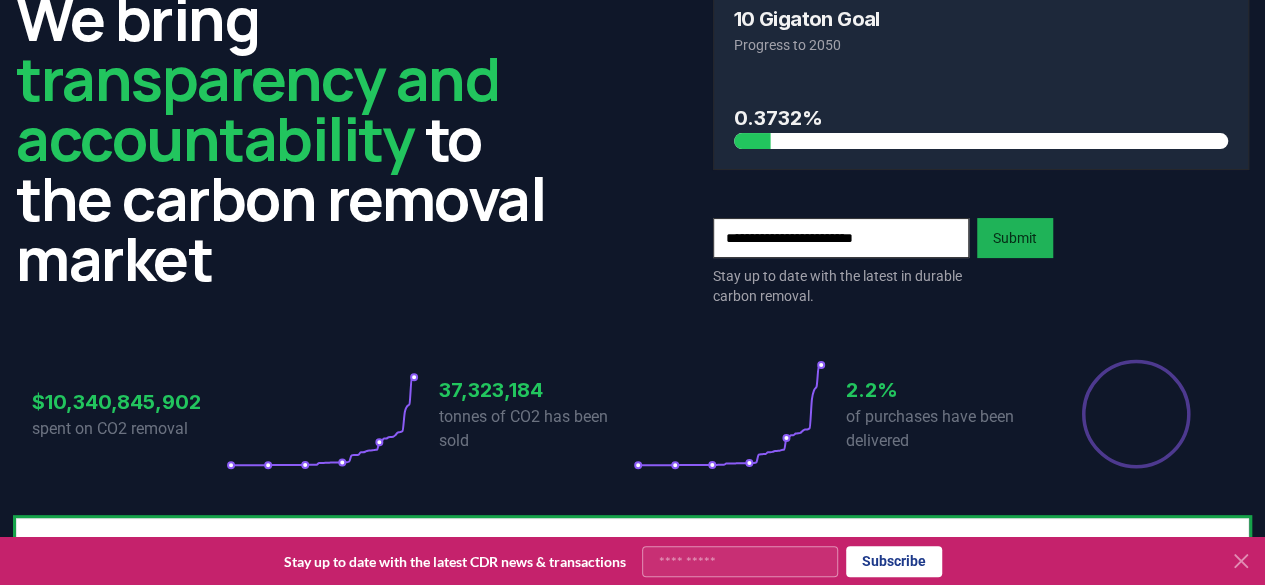 click on "Submit" at bounding box center (1015, 238) 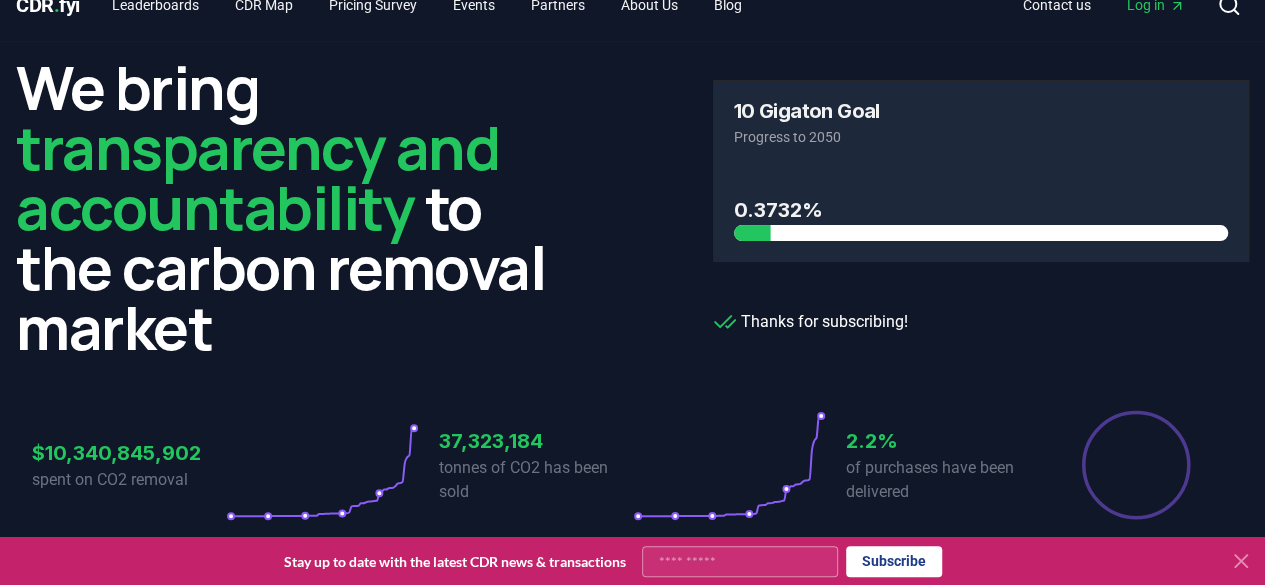 scroll, scrollTop: 0, scrollLeft: 0, axis: both 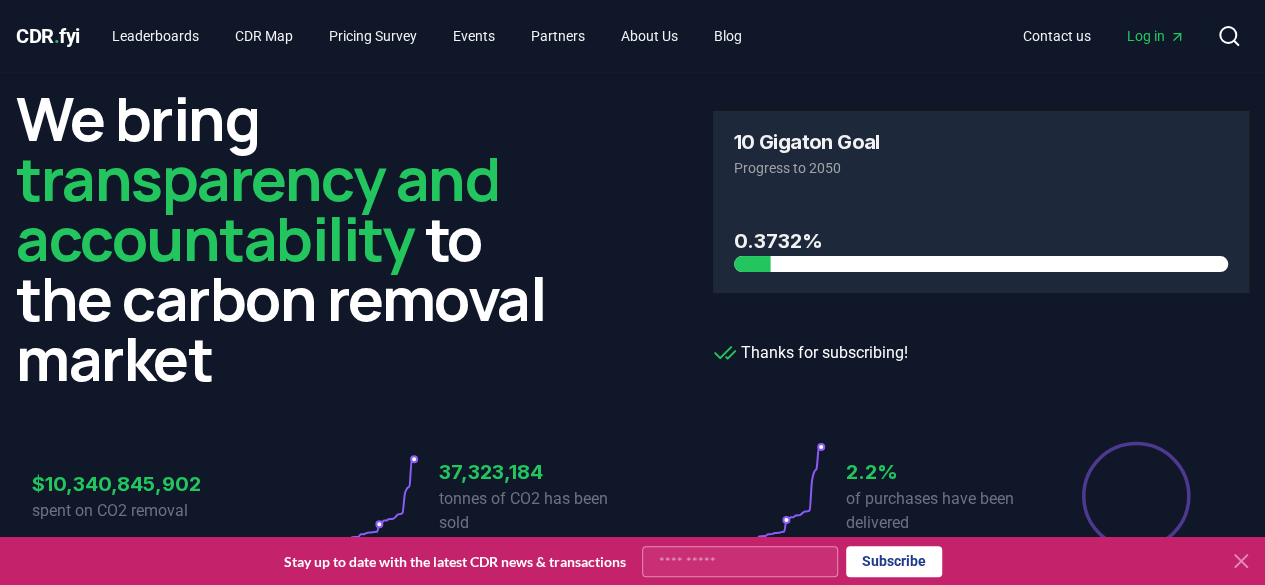 click at bounding box center (981, 264) 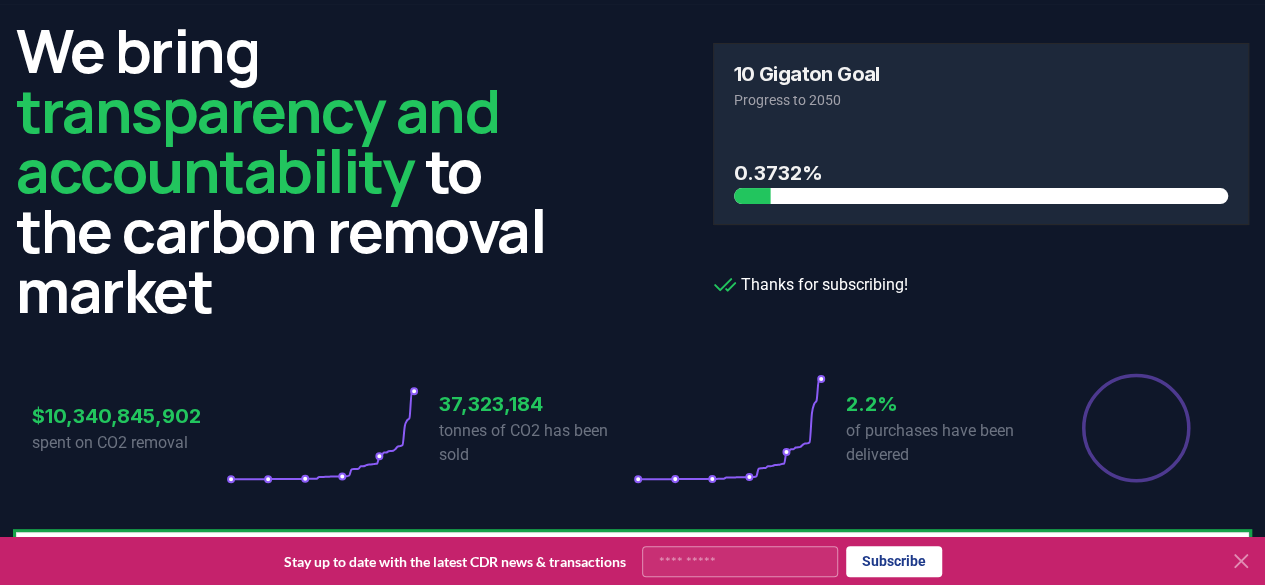 scroll, scrollTop: 100, scrollLeft: 0, axis: vertical 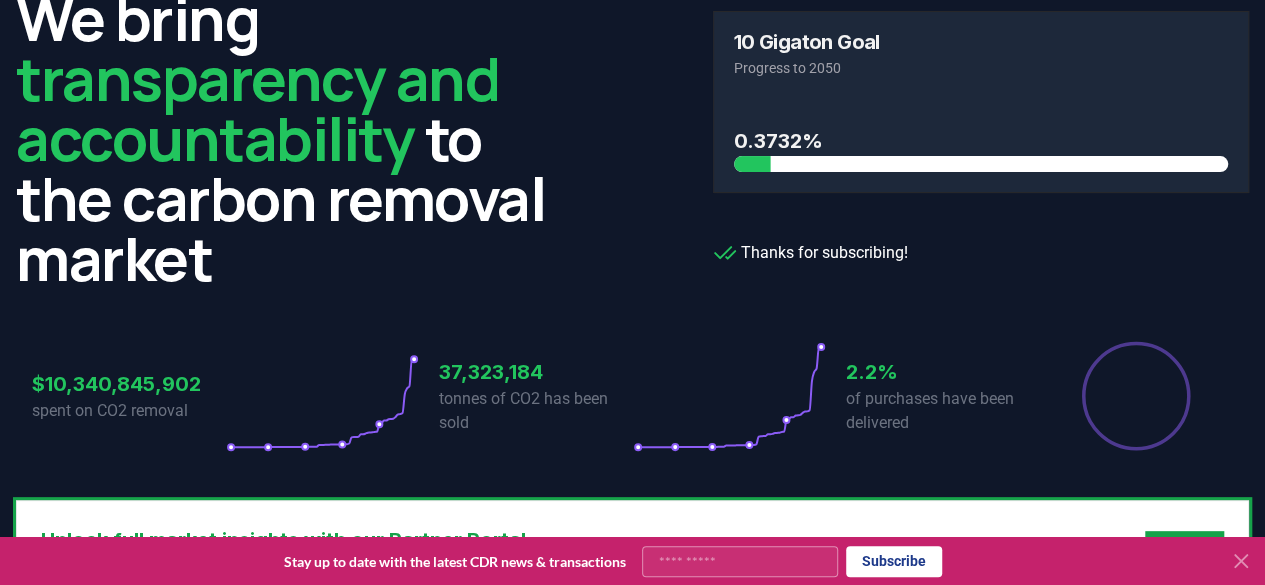 click 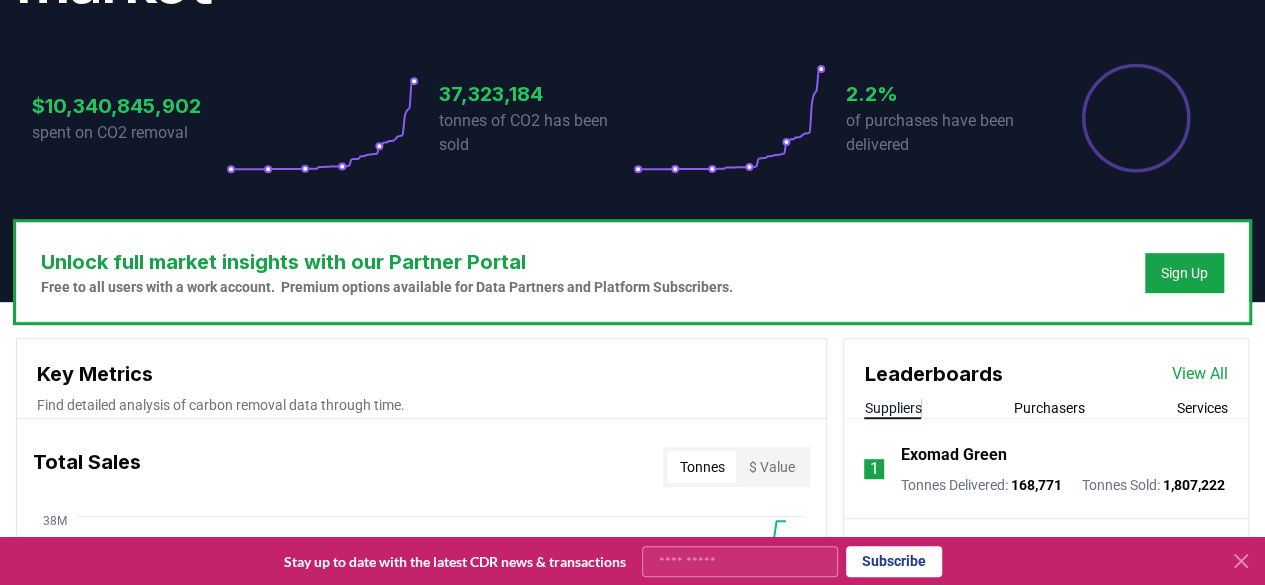 scroll, scrollTop: 400, scrollLeft: 0, axis: vertical 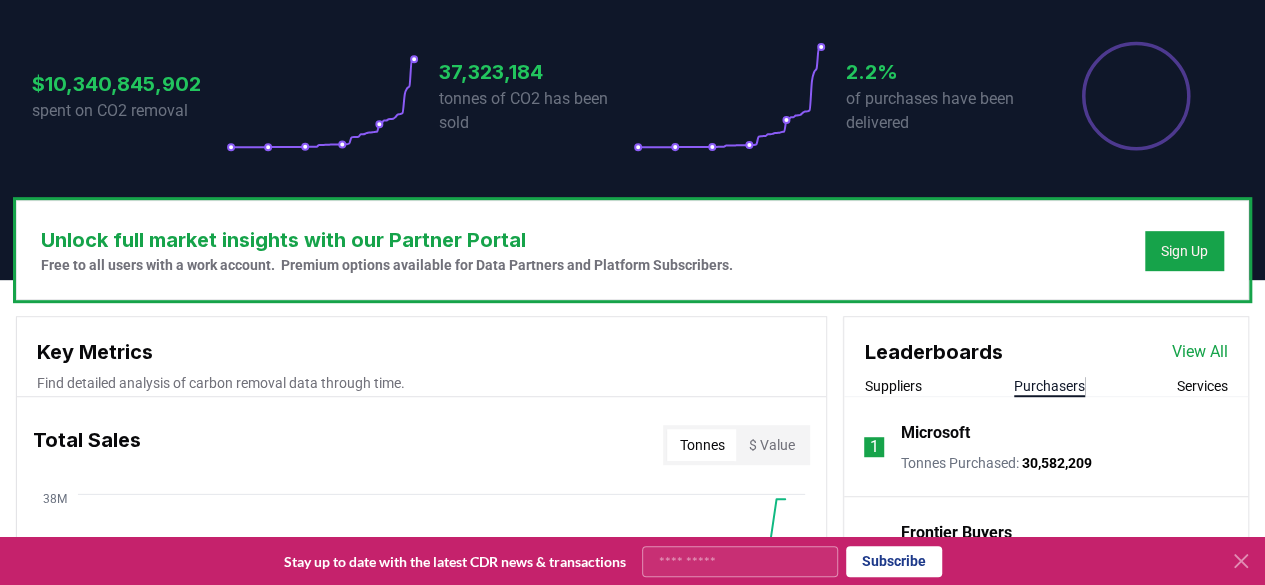click on "Purchasers" at bounding box center (1049, 386) 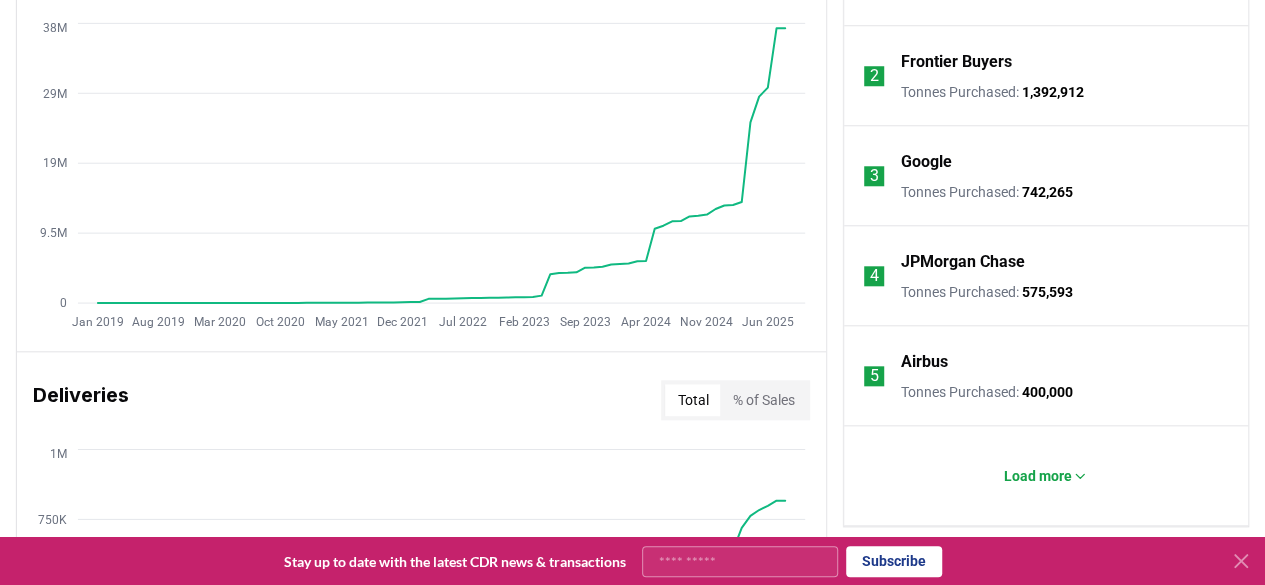 scroll, scrollTop: 900, scrollLeft: 0, axis: vertical 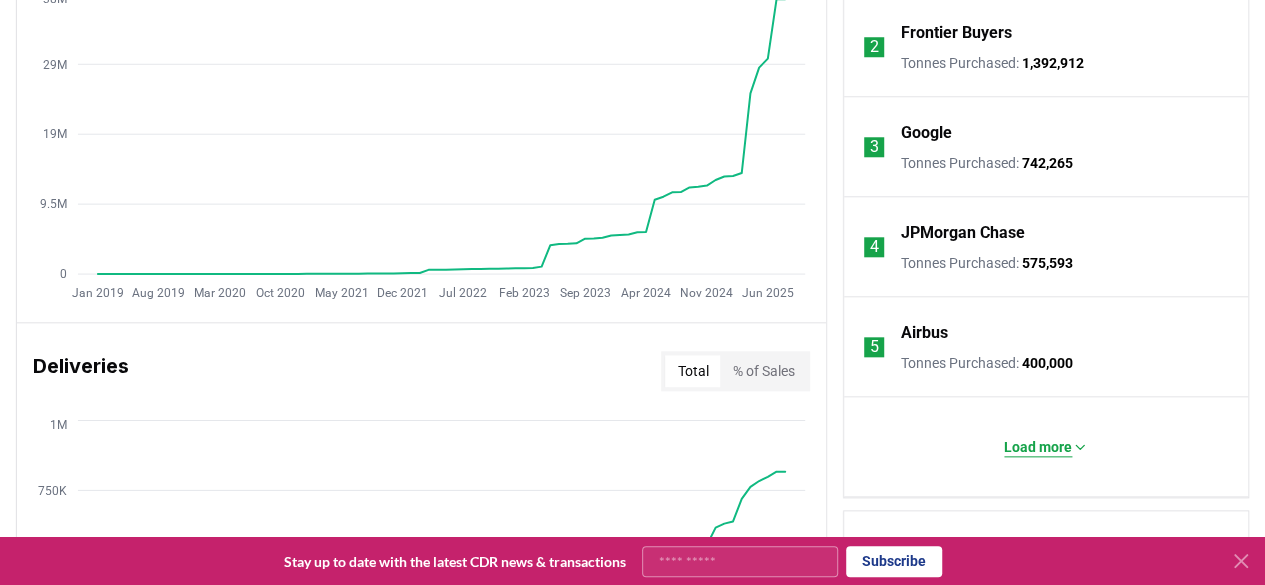click on "Load more" at bounding box center (1038, 447) 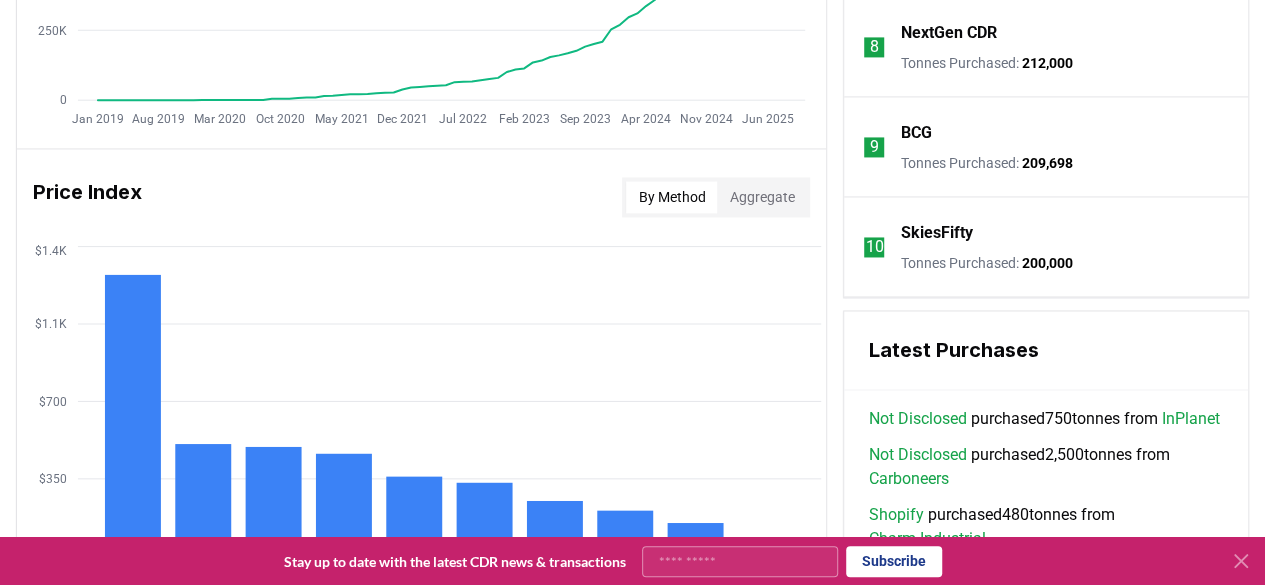 scroll, scrollTop: 1600, scrollLeft: 0, axis: vertical 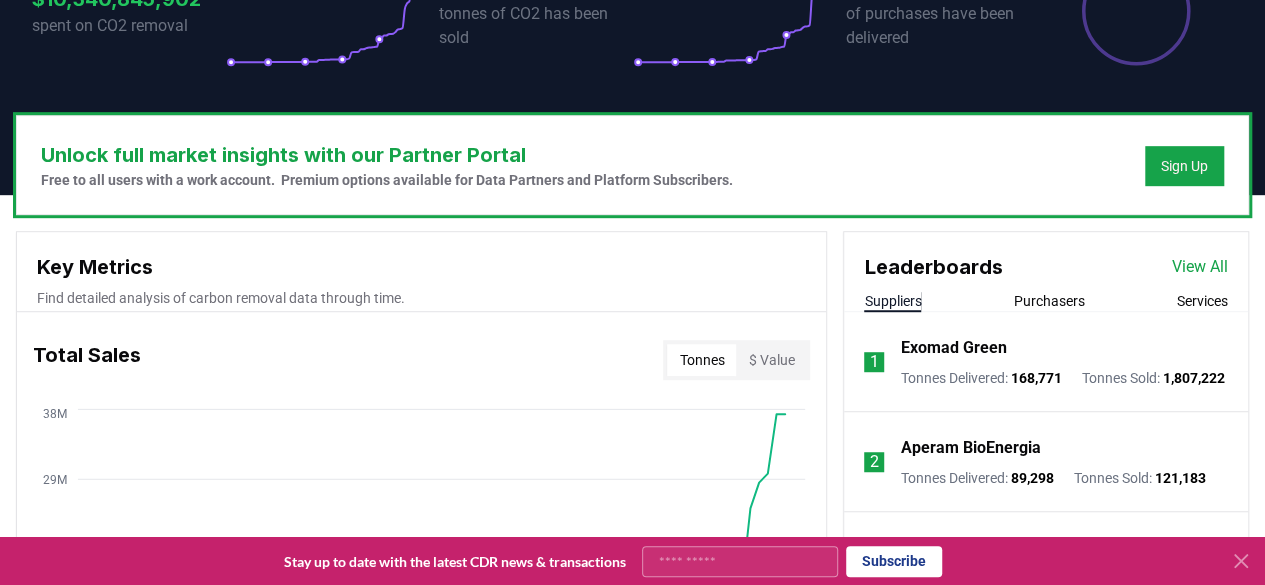 click on "Suppliers" at bounding box center [892, 301] 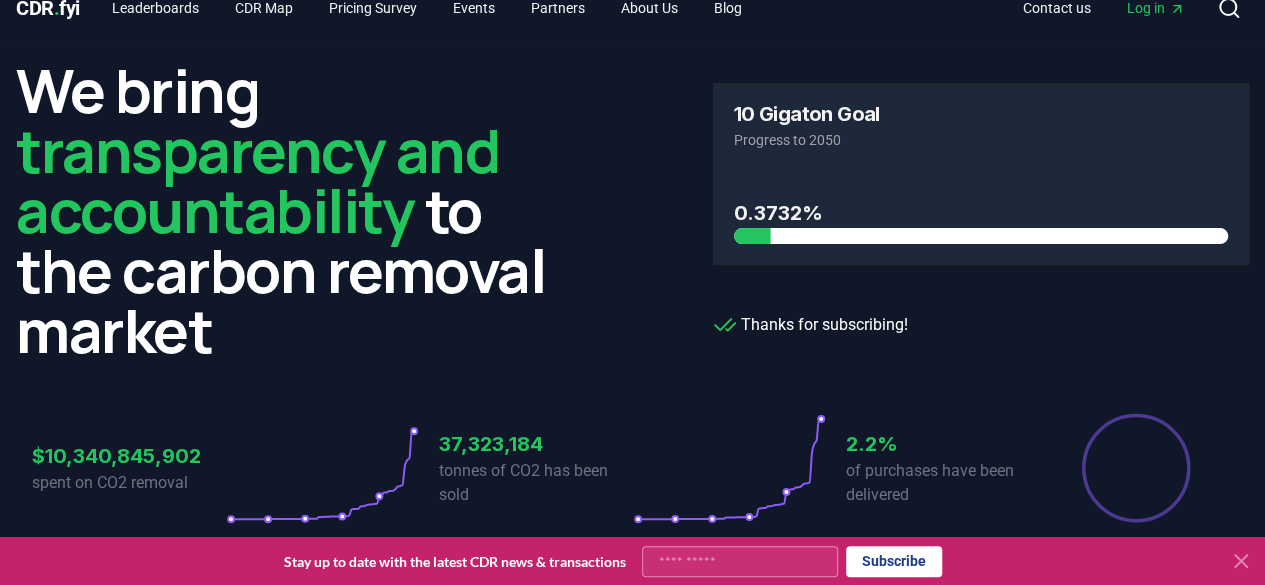 scroll, scrollTop: 0, scrollLeft: 0, axis: both 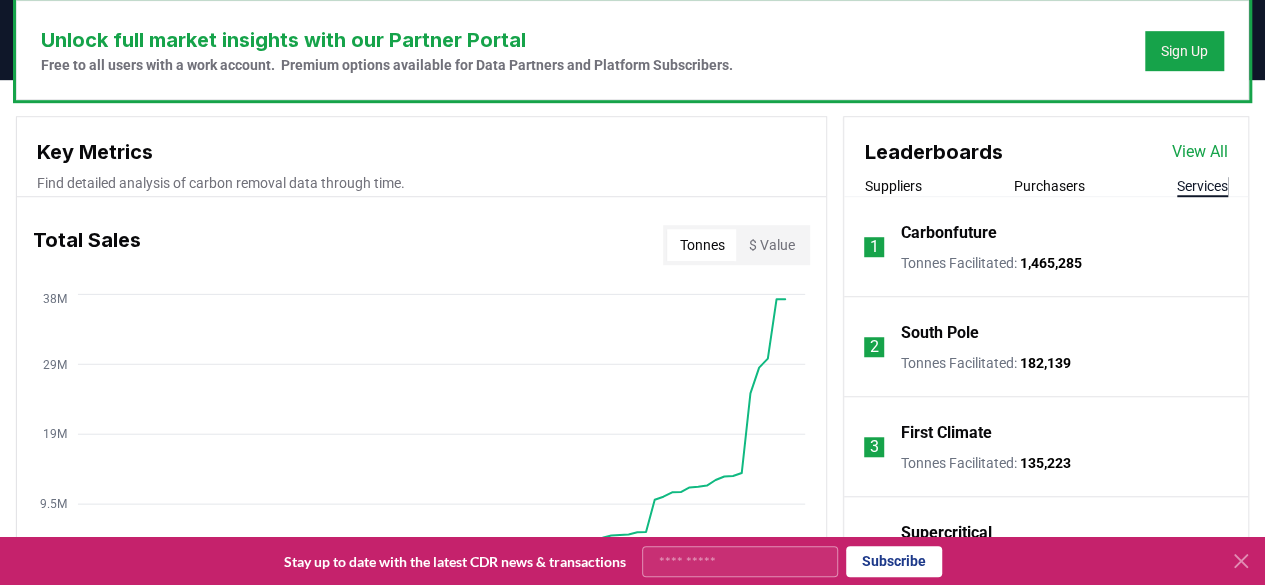 click on "Leaderboards View All" at bounding box center (1046, 142) 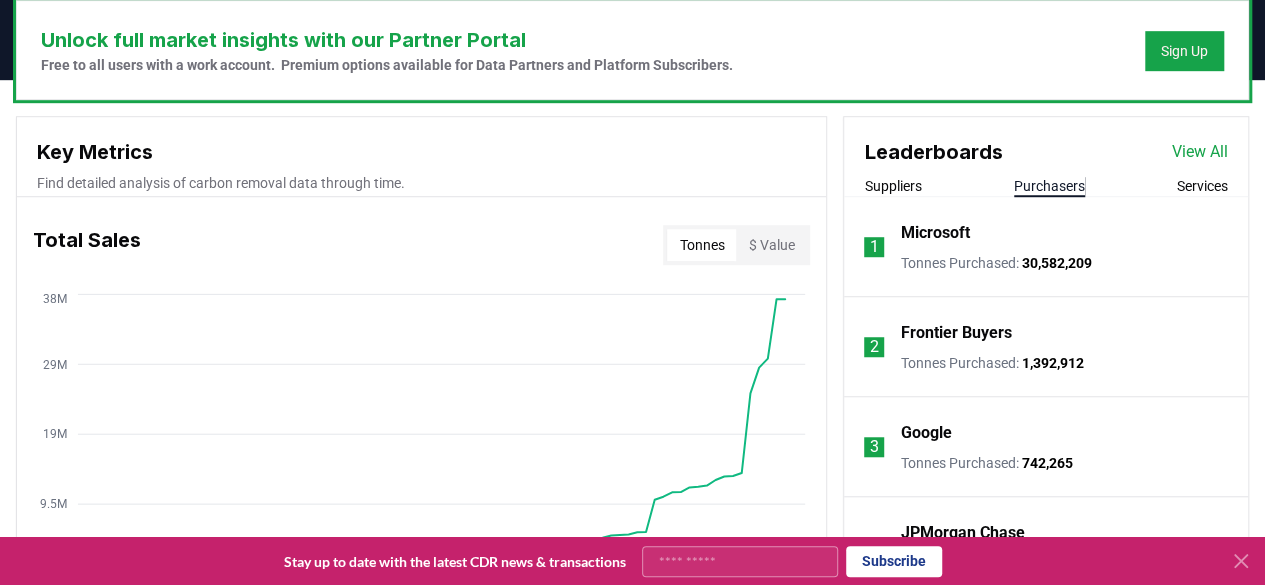 click on "View All" at bounding box center (1200, 152) 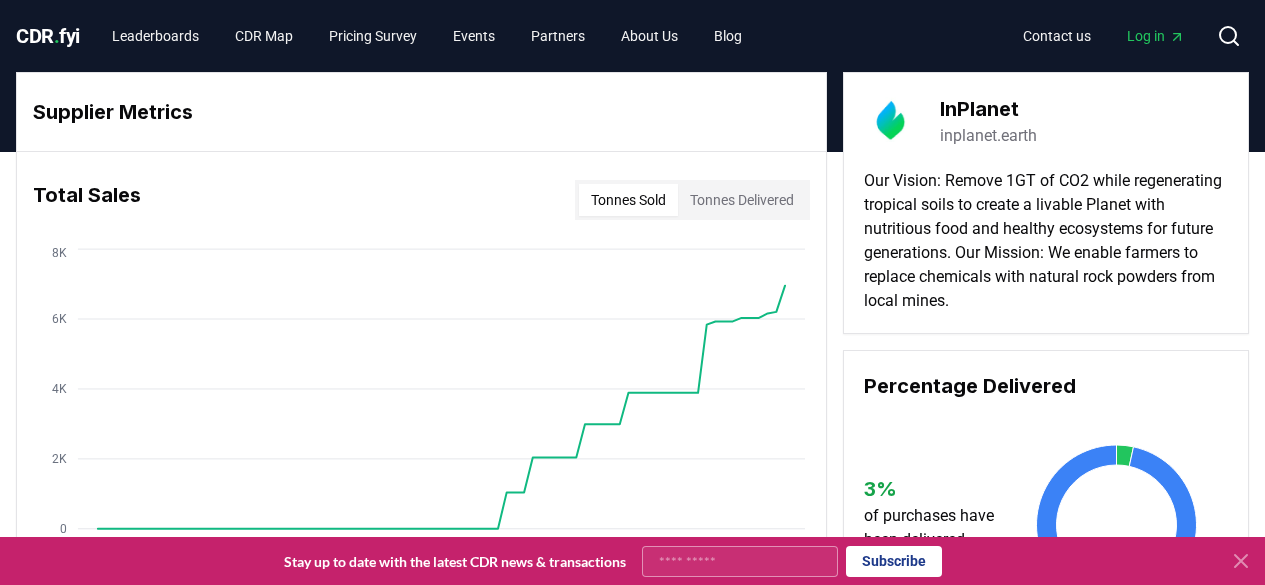 scroll, scrollTop: 0, scrollLeft: 0, axis: both 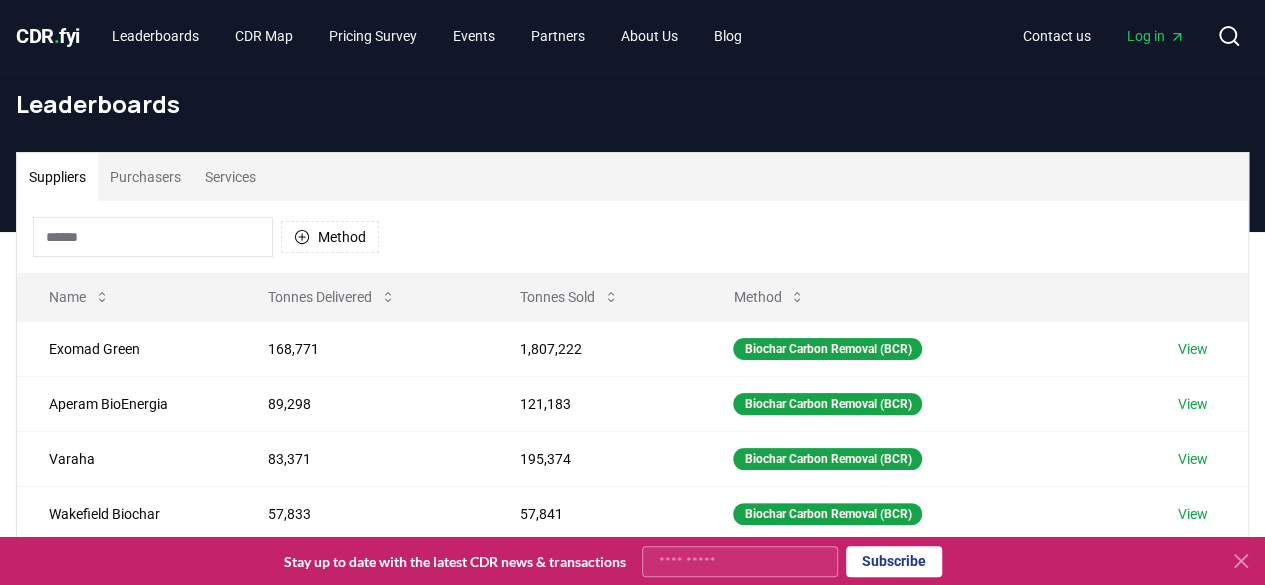 click at bounding box center [153, 237] 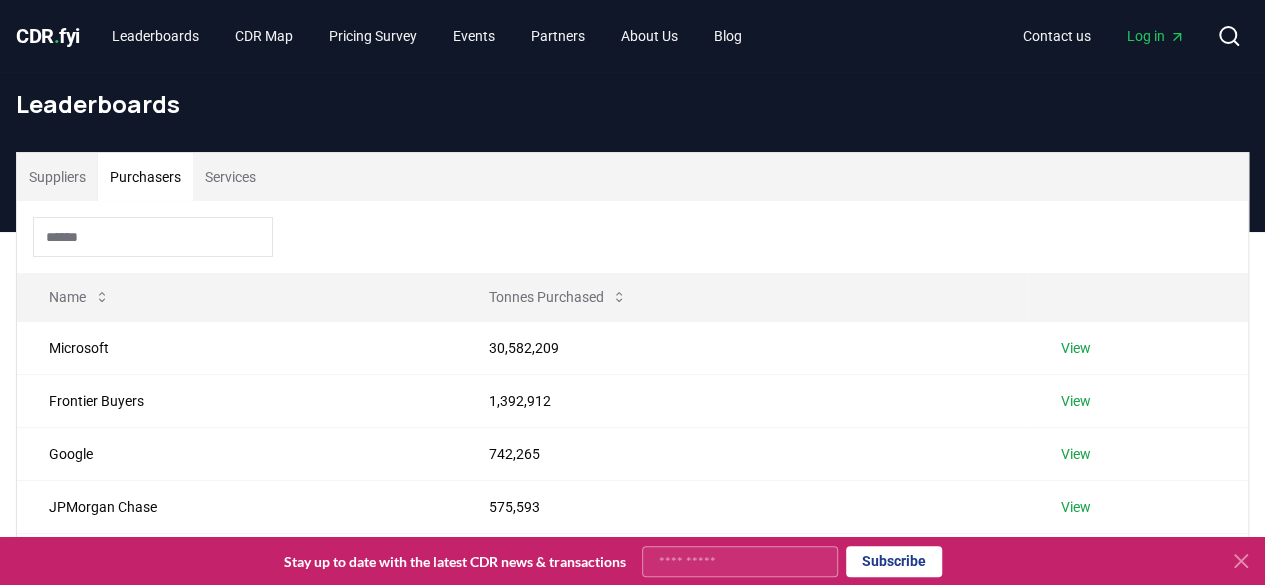 click on "Purchasers" at bounding box center (145, 177) 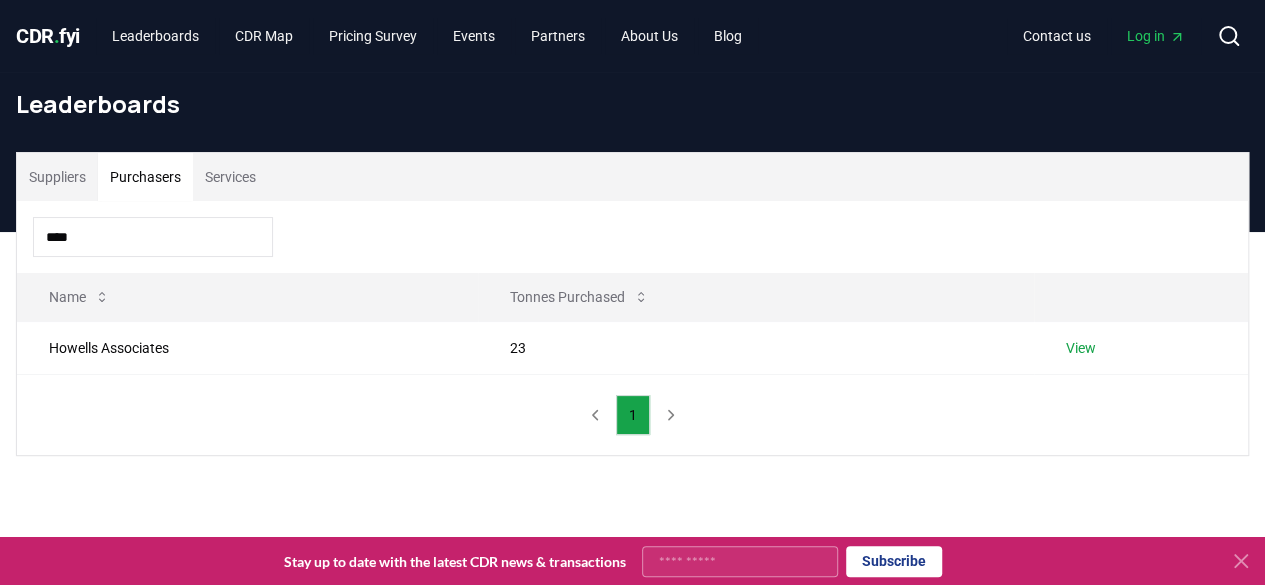 type on "*****" 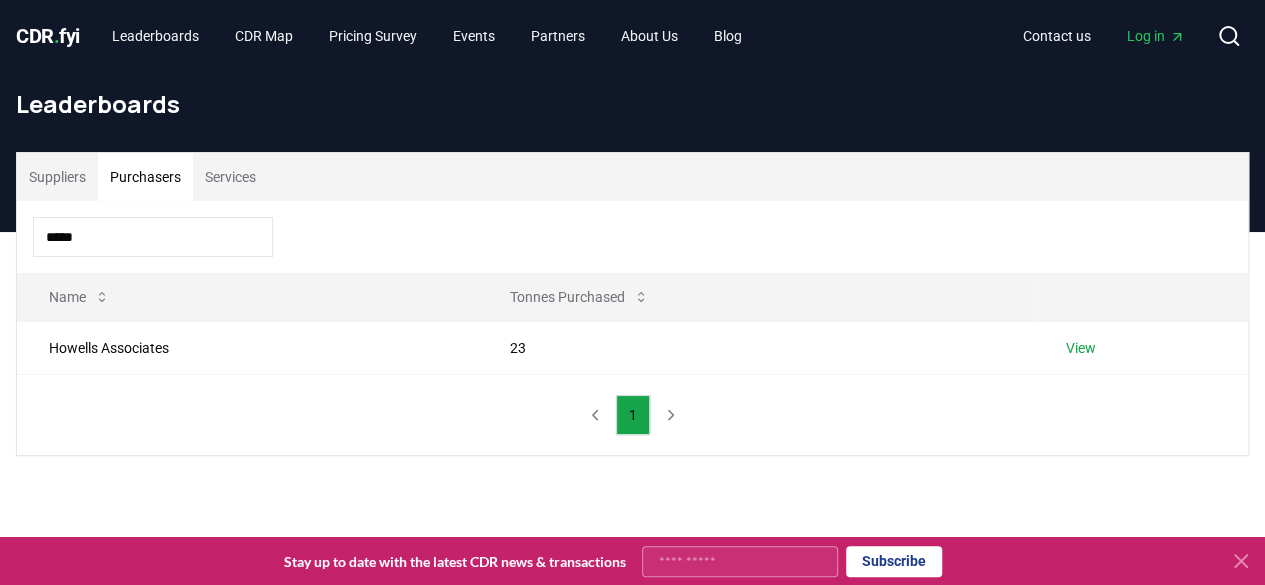 drag, startPoint x: 156, startPoint y: 222, endPoint x: 0, endPoint y: 244, distance: 157.54364 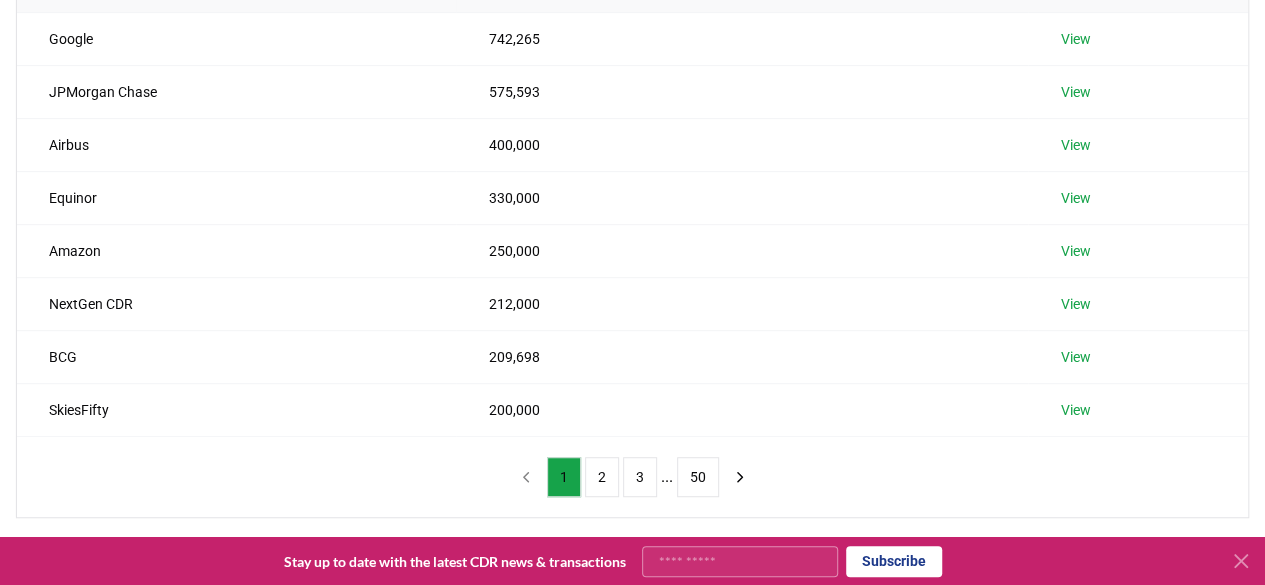 scroll, scrollTop: 600, scrollLeft: 0, axis: vertical 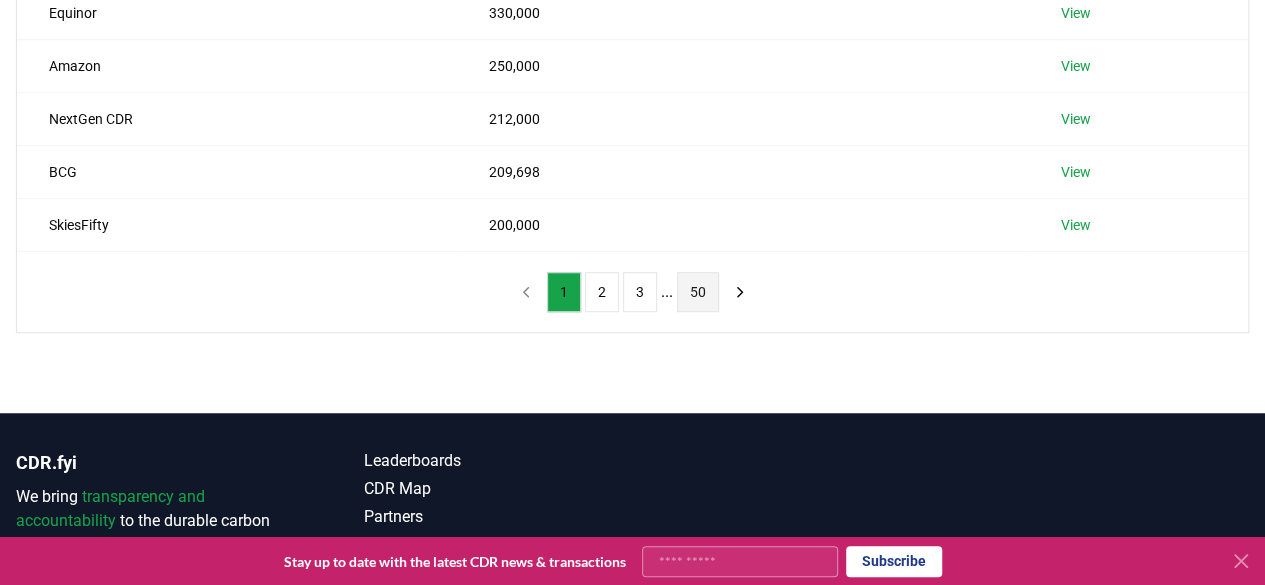 click on "50" at bounding box center (698, 292) 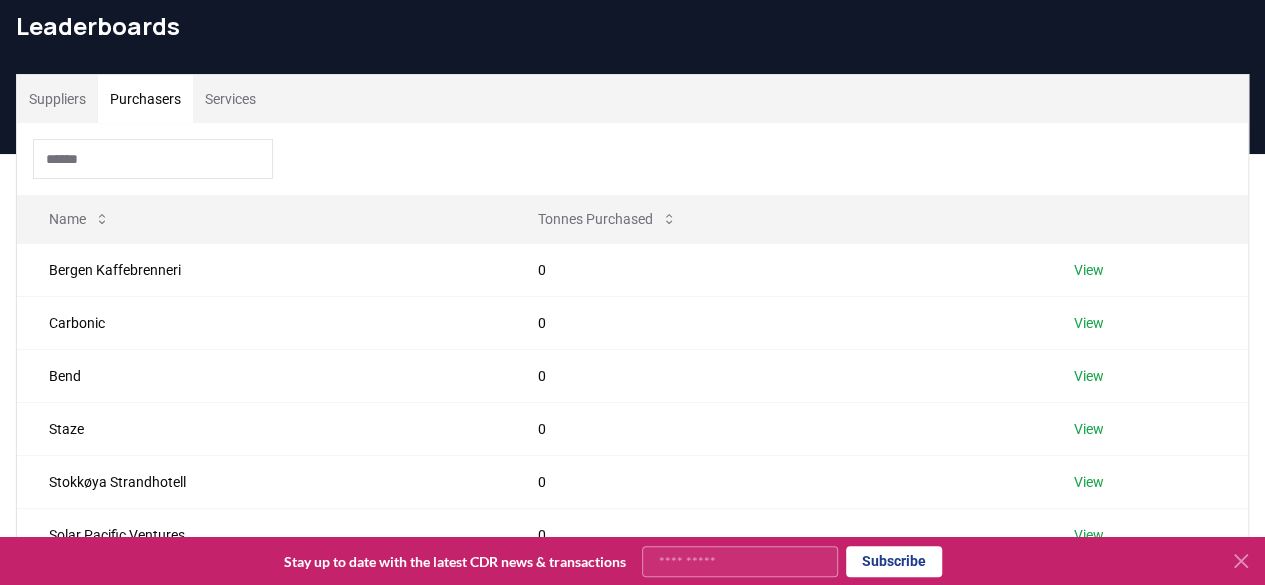 scroll, scrollTop: 0, scrollLeft: 0, axis: both 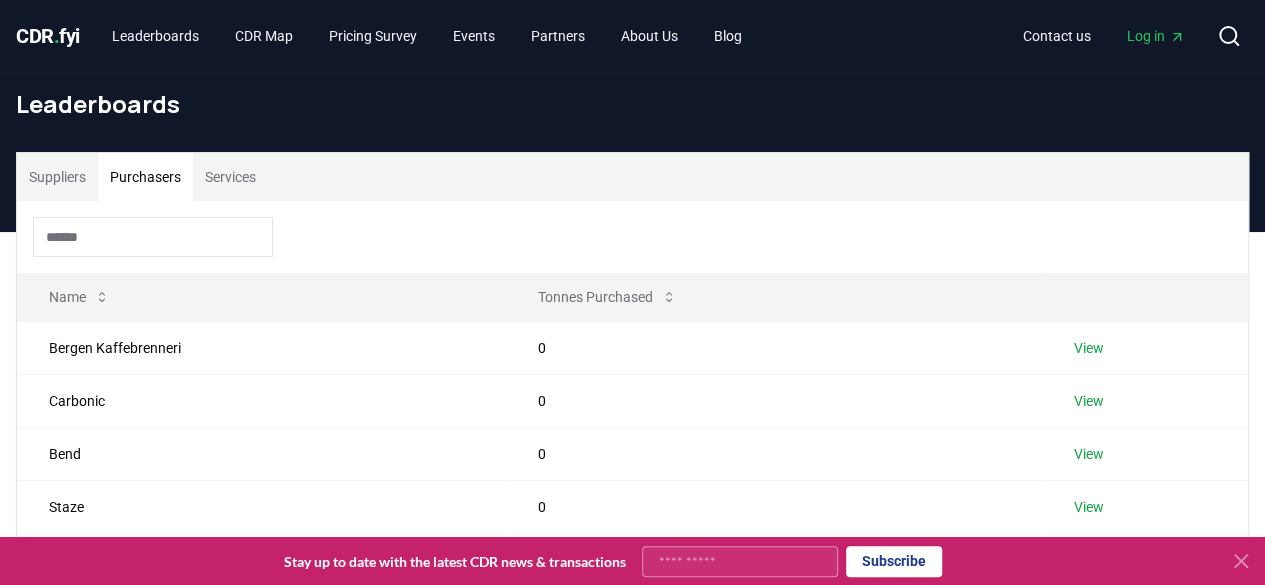 click at bounding box center [153, 237] 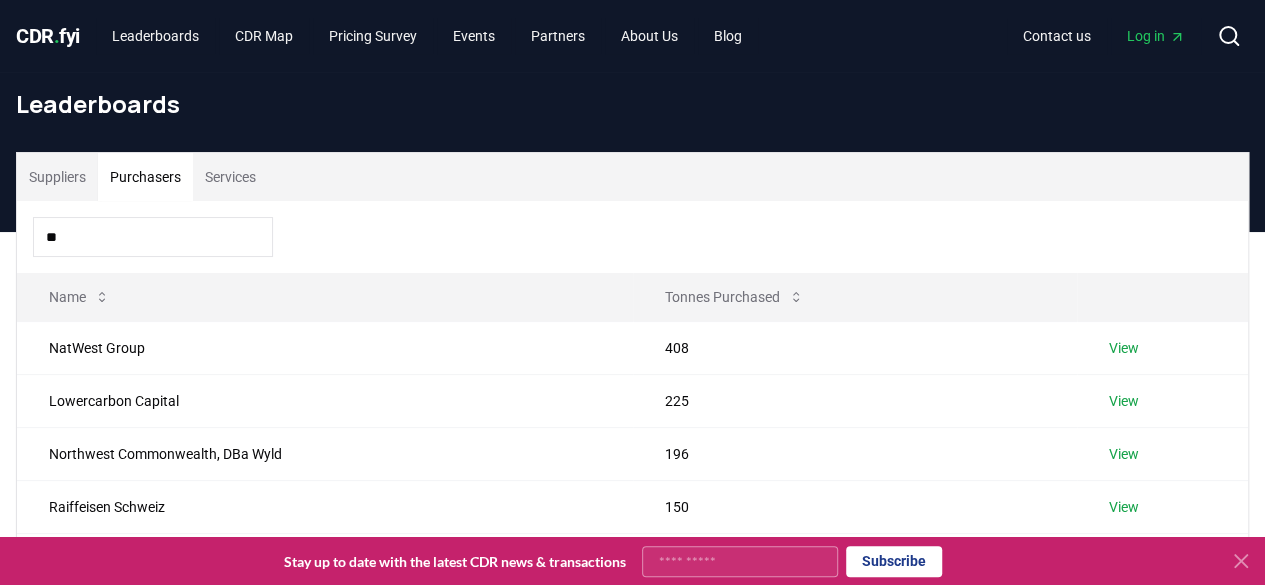 type on "*" 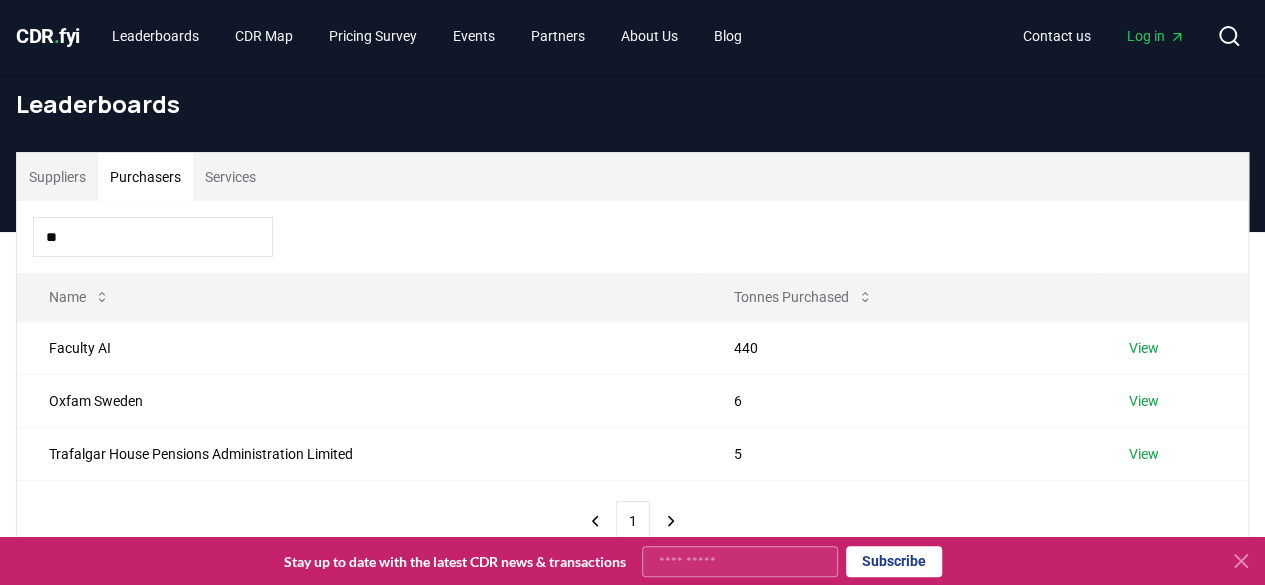 type on "*" 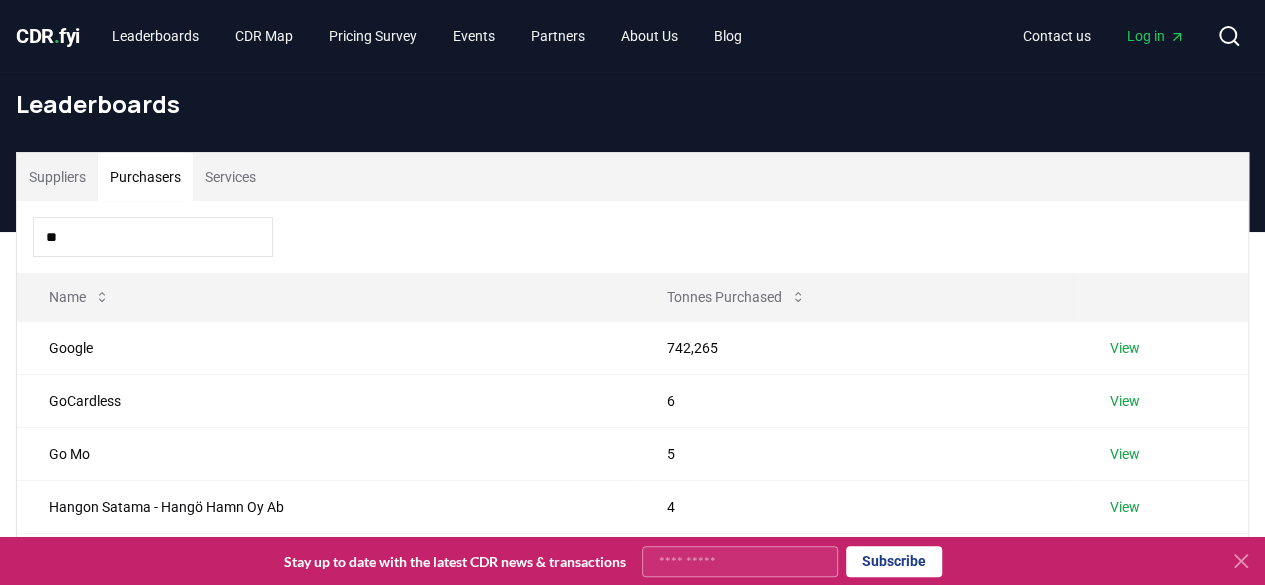 type on "*" 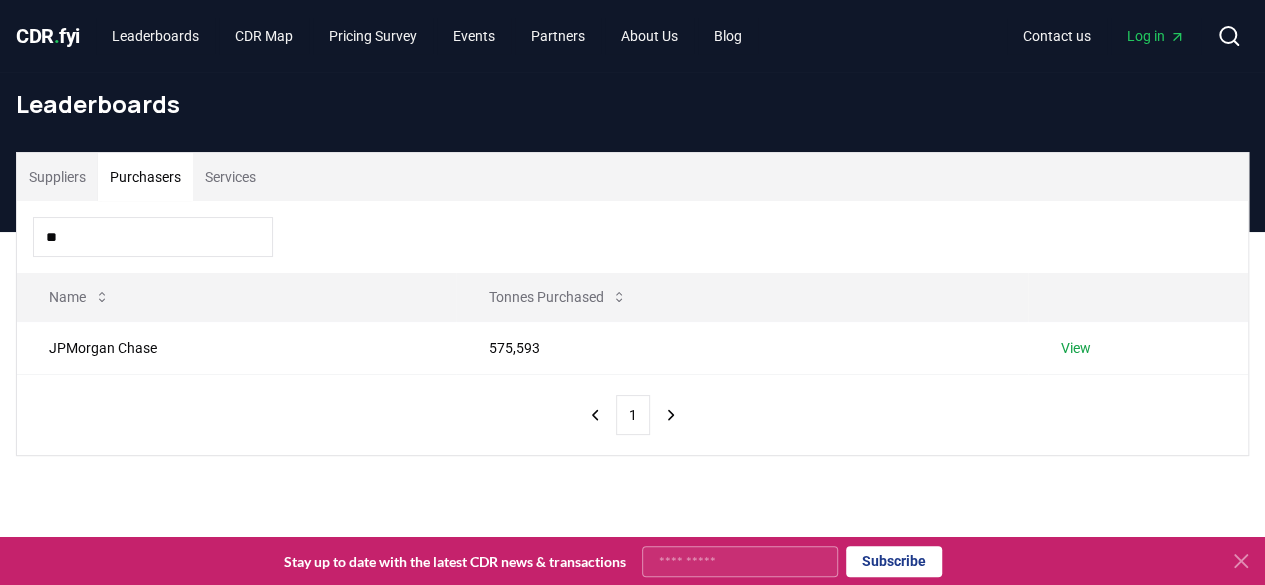 type on "*" 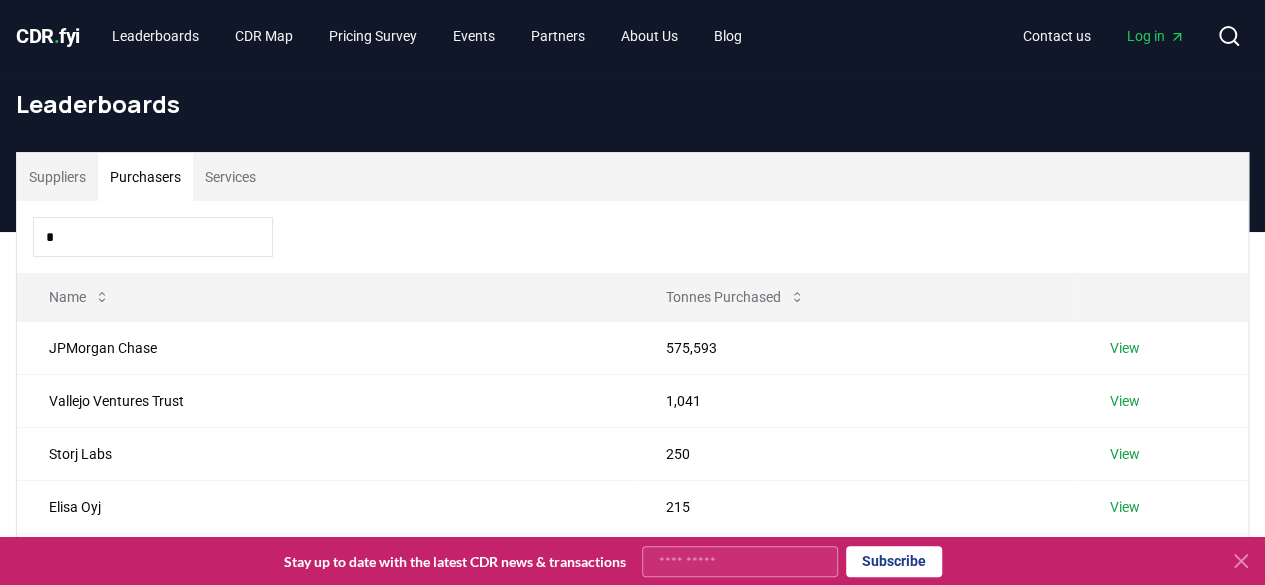 type 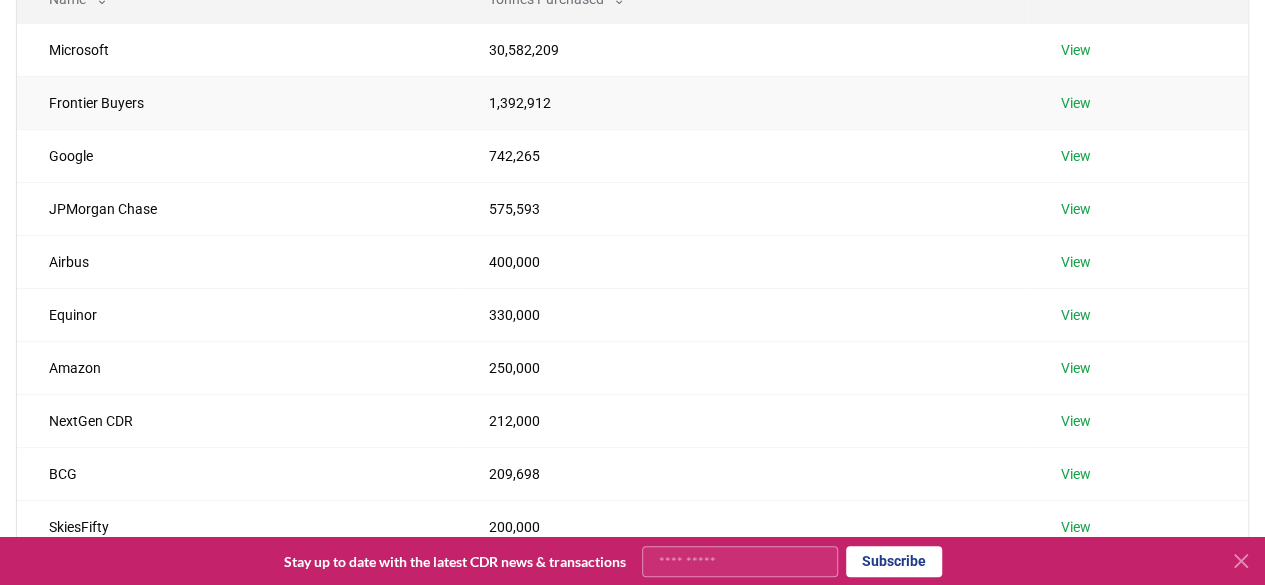 scroll, scrollTop: 200, scrollLeft: 0, axis: vertical 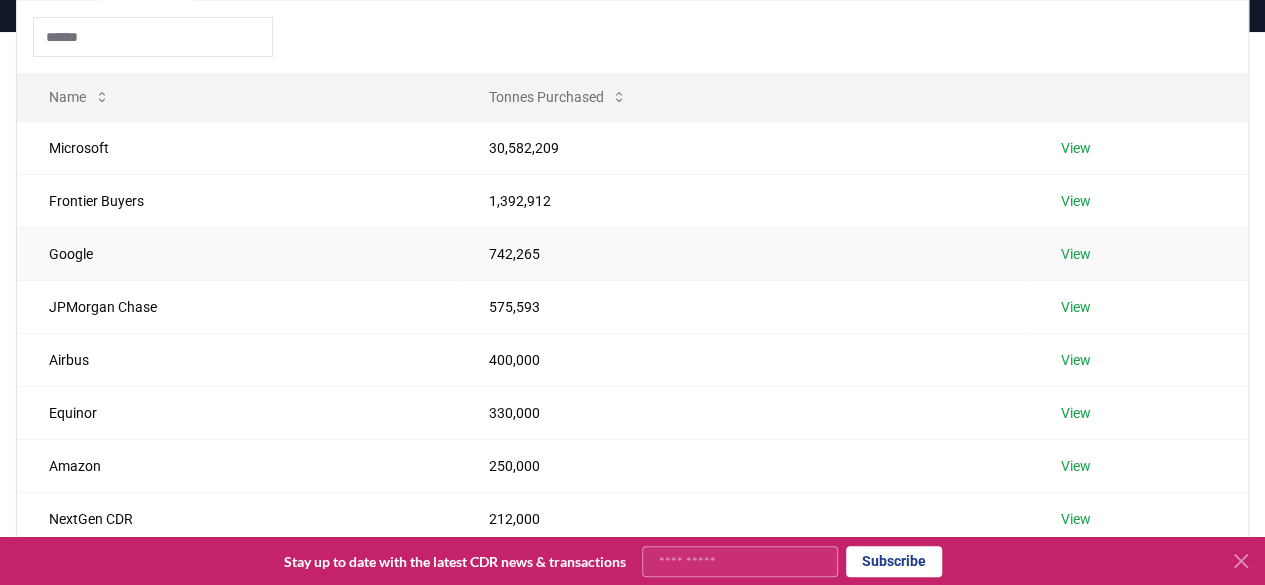 click on "View" at bounding box center [1075, 254] 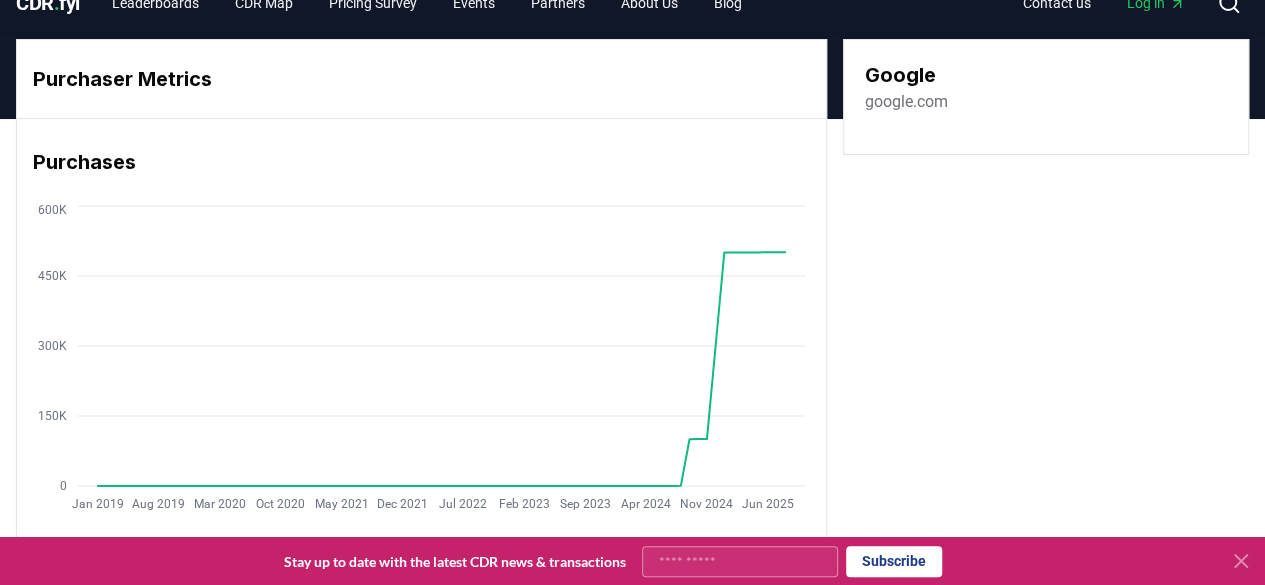 scroll, scrollTop: 0, scrollLeft: 0, axis: both 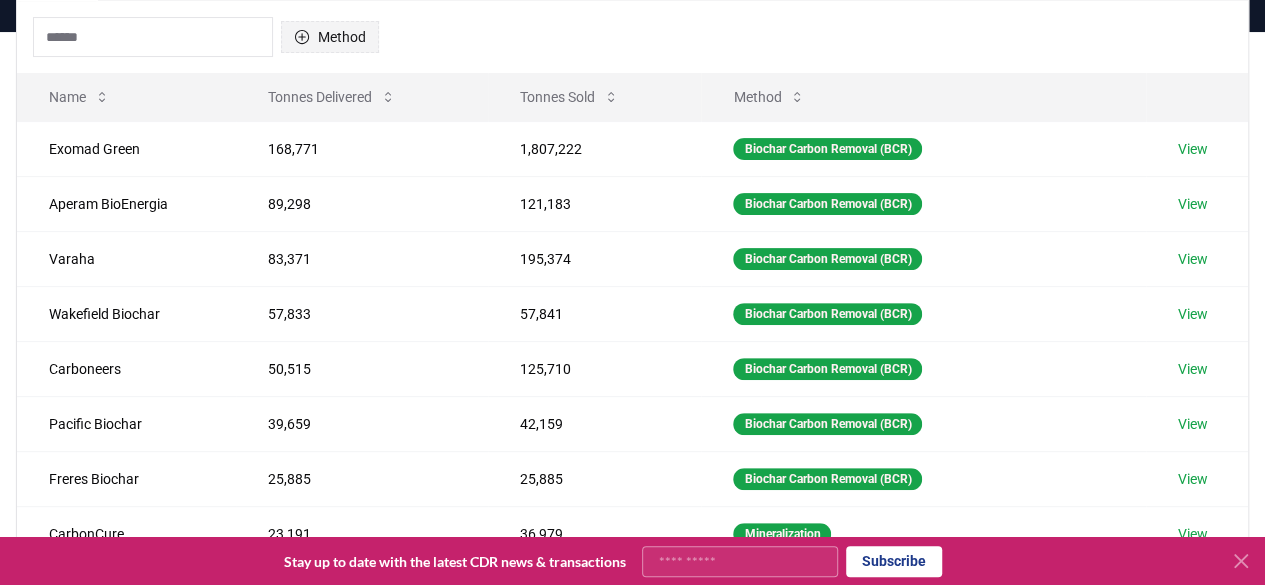 click 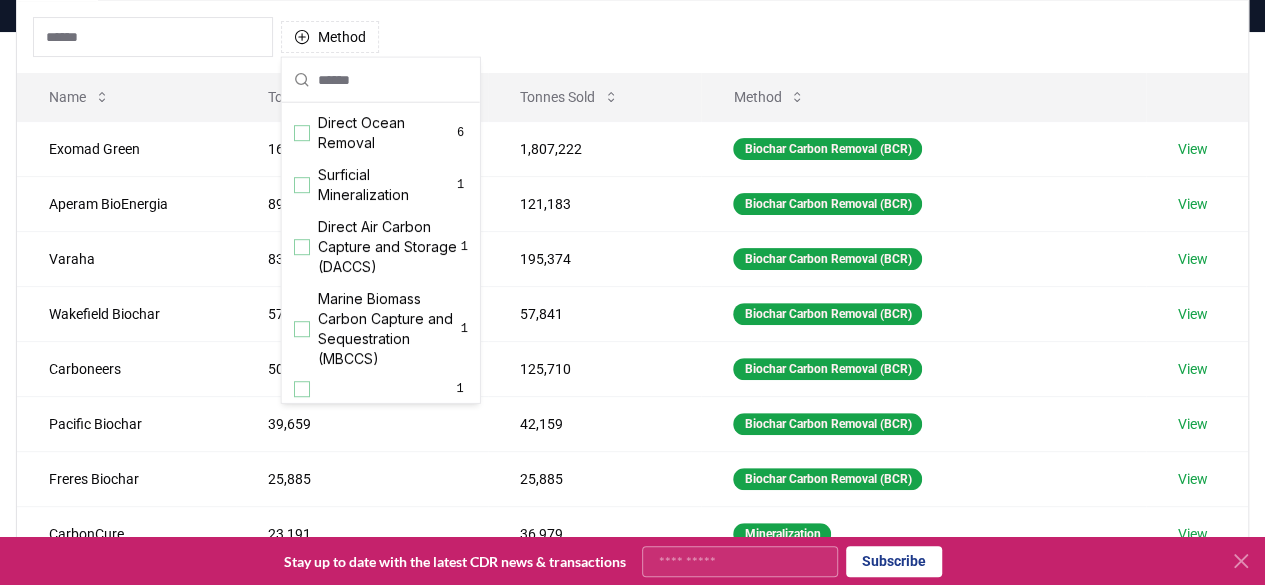 scroll, scrollTop: 644, scrollLeft: 0, axis: vertical 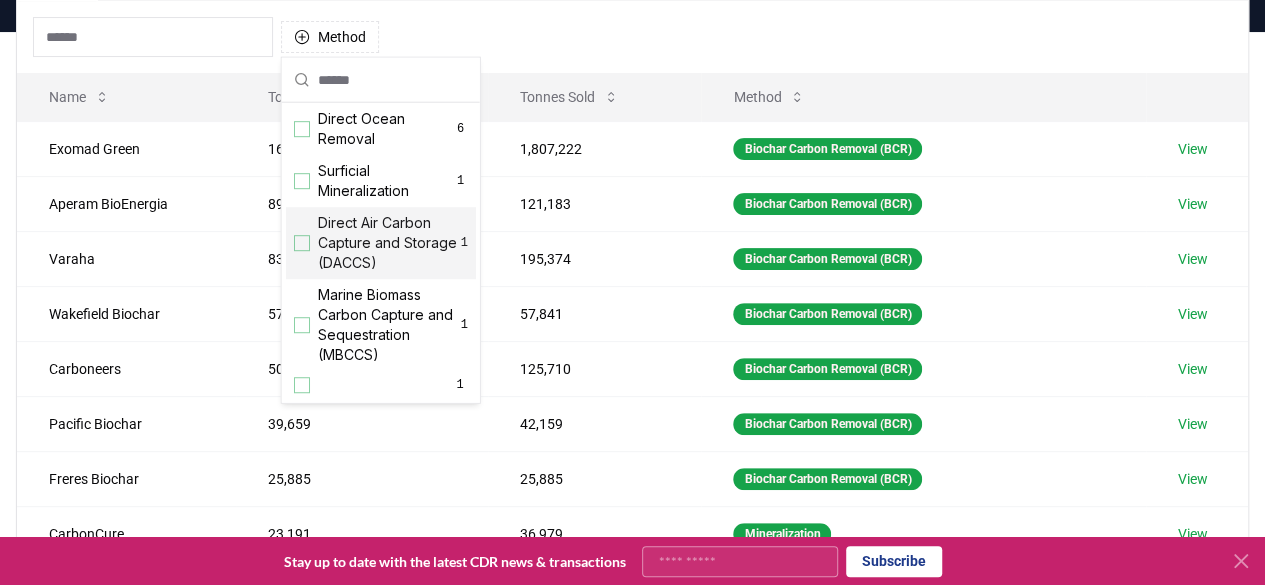 click on "Method" at bounding box center (632, 37) 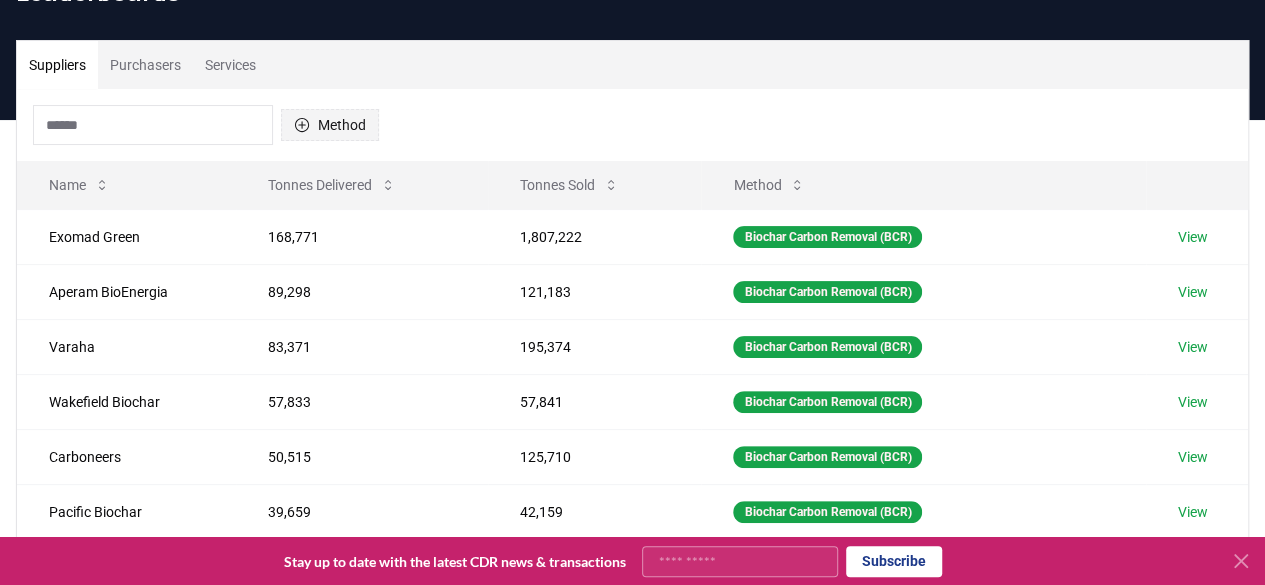 scroll, scrollTop: 0, scrollLeft: 0, axis: both 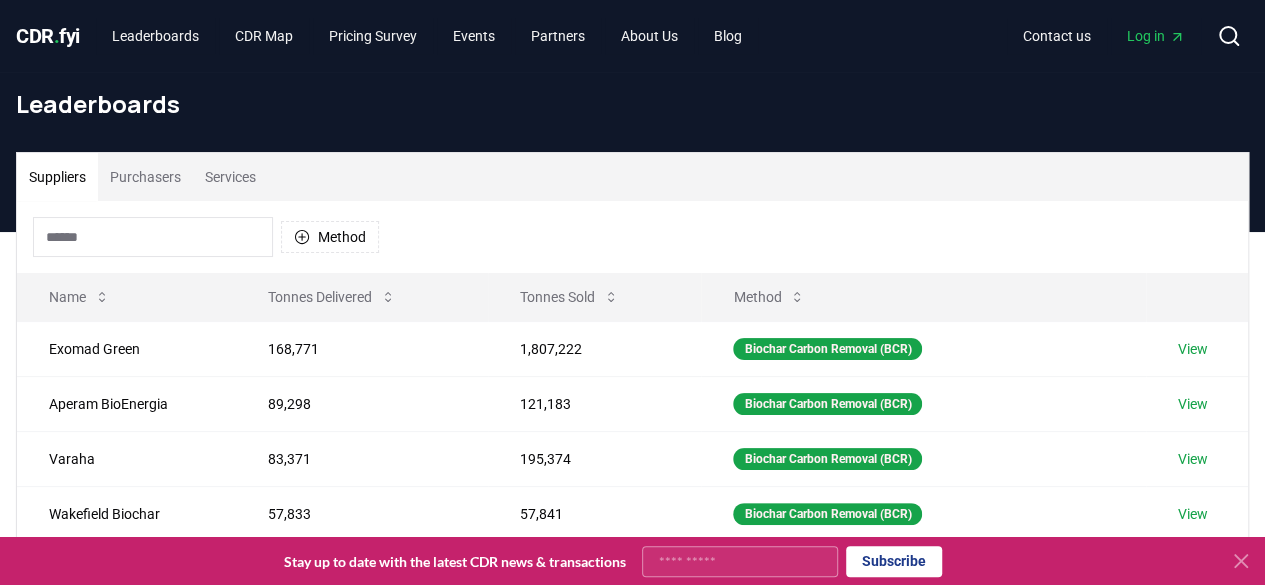 click on "Purchasers" at bounding box center [145, 177] 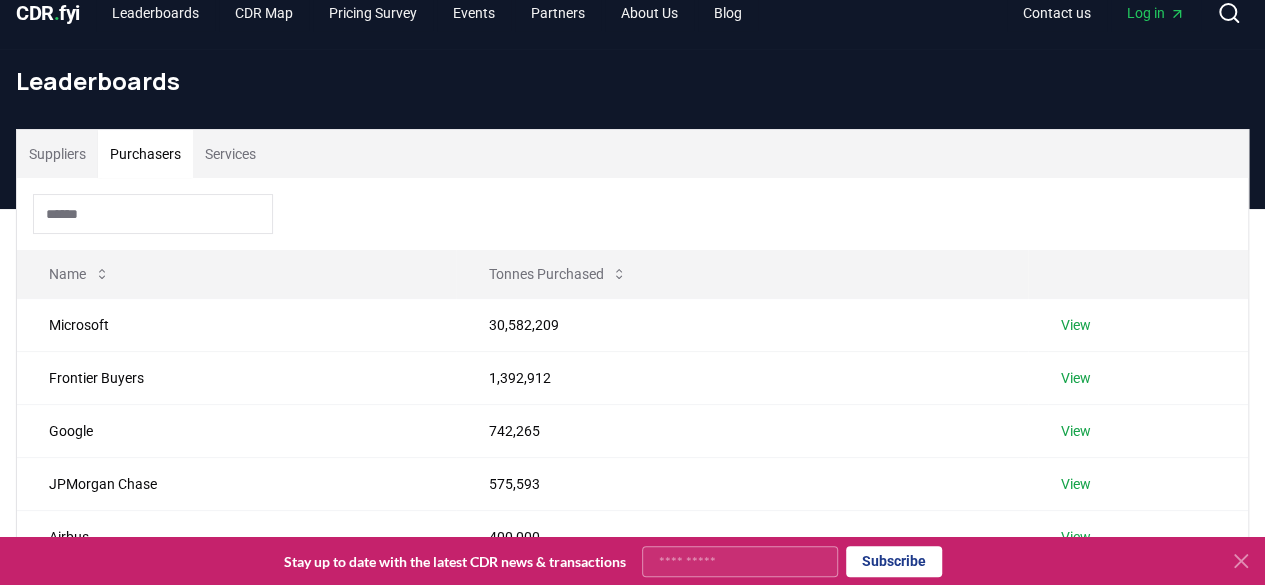 scroll, scrollTop: 0, scrollLeft: 0, axis: both 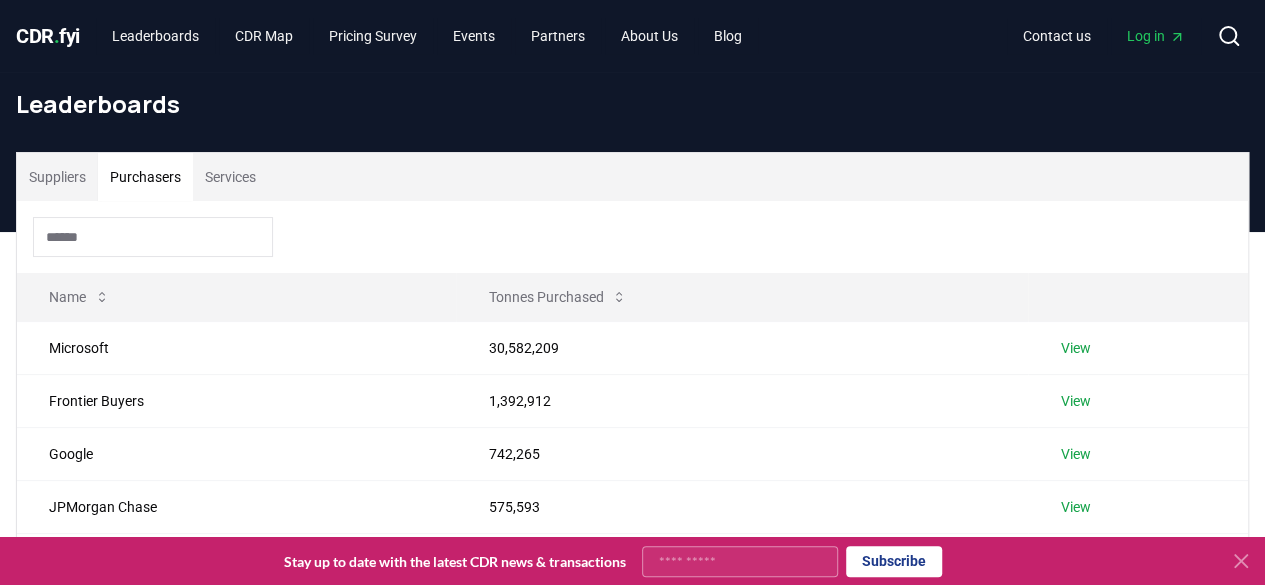 click on "Suppliers" at bounding box center (57, 177) 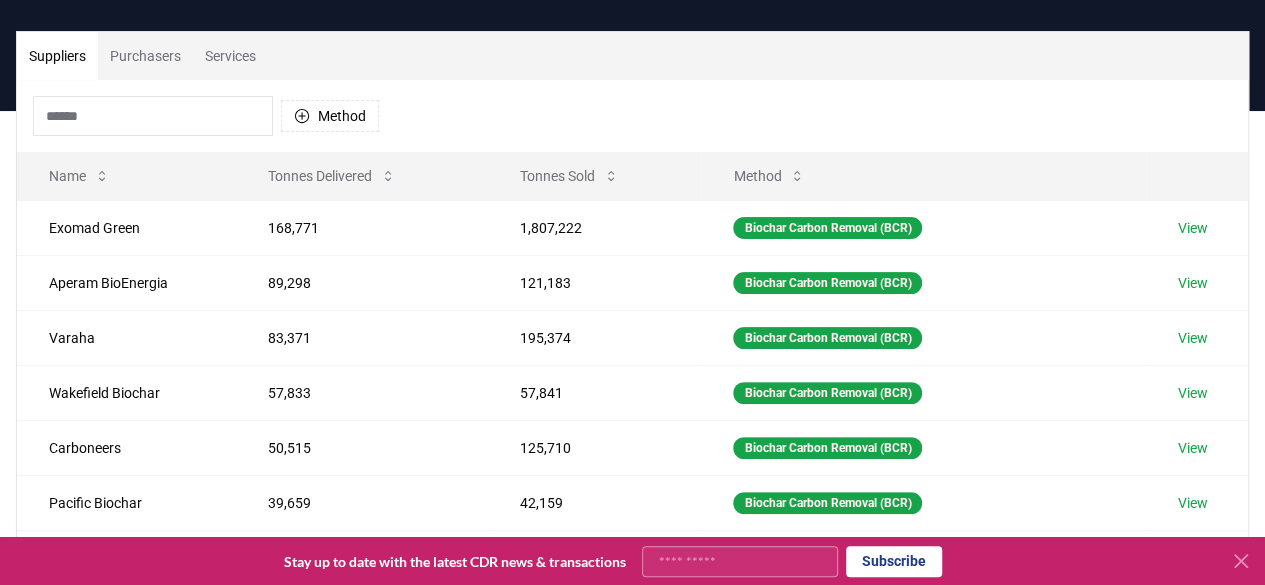 scroll, scrollTop: 0, scrollLeft: 0, axis: both 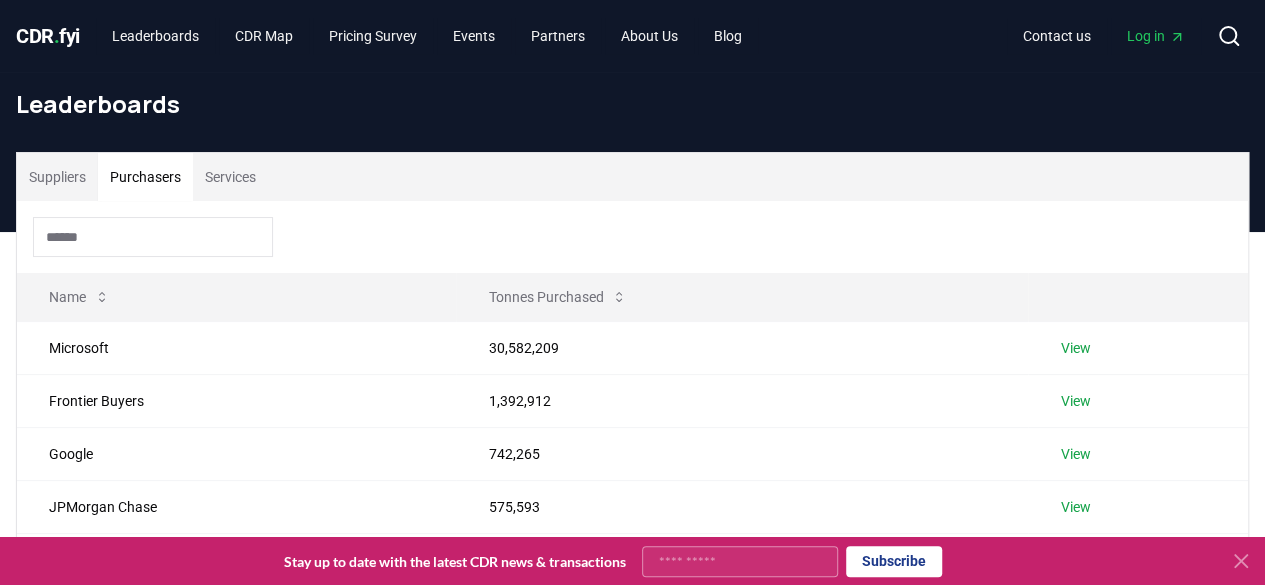click on "Purchasers" at bounding box center [145, 177] 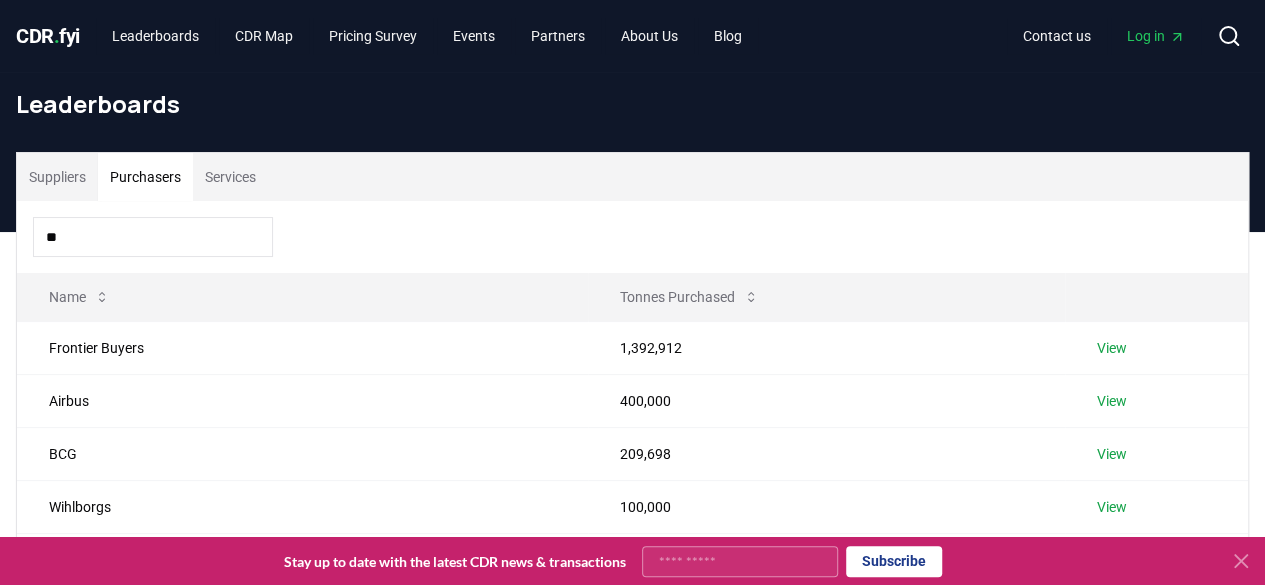 type on "***" 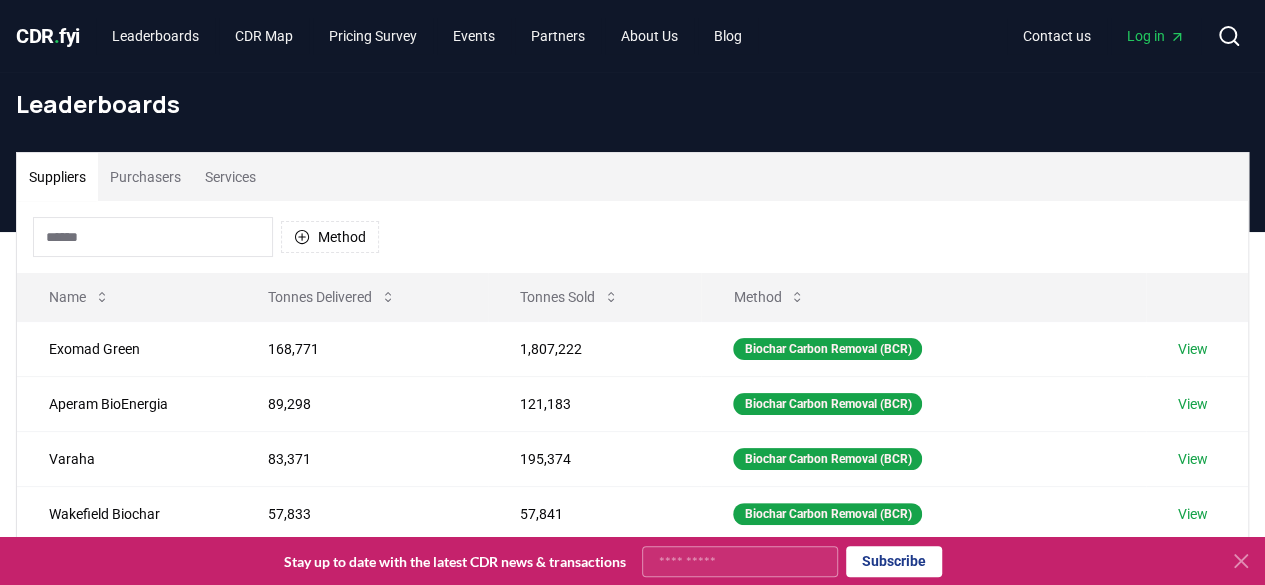 click on "Suppliers" at bounding box center (57, 177) 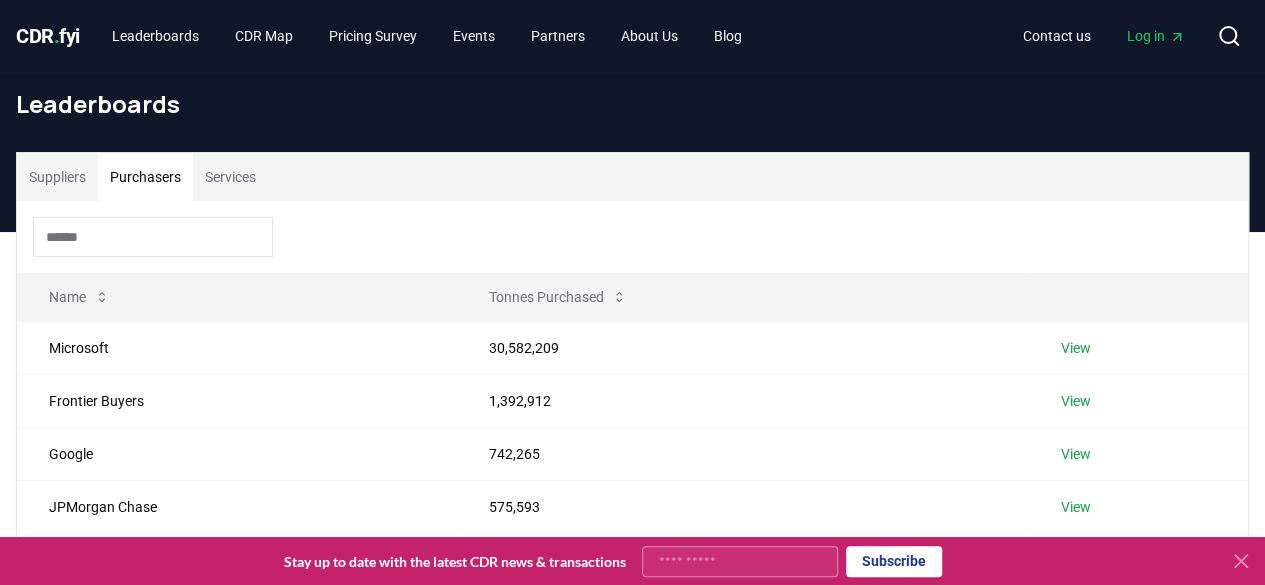 click at bounding box center [153, 237] 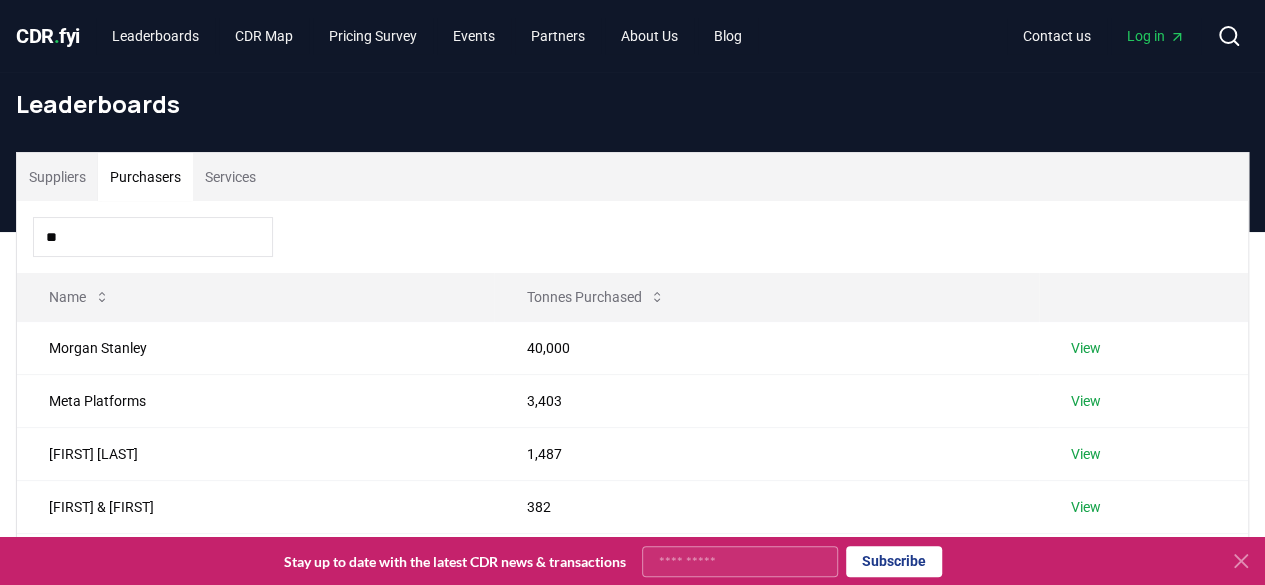 type on "*" 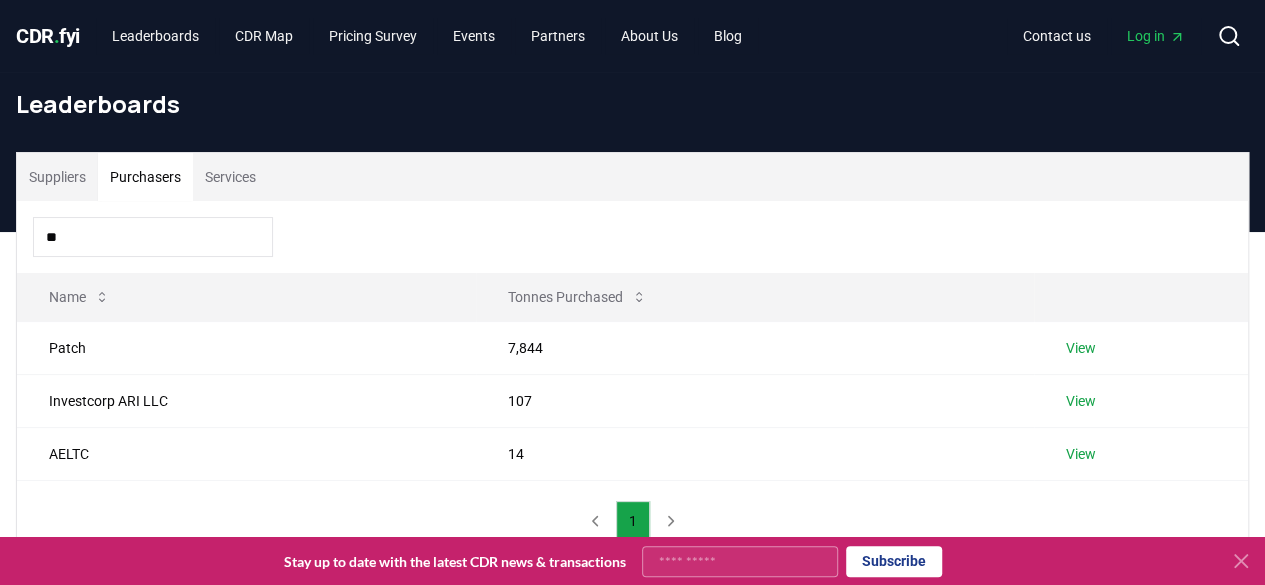 type on "*" 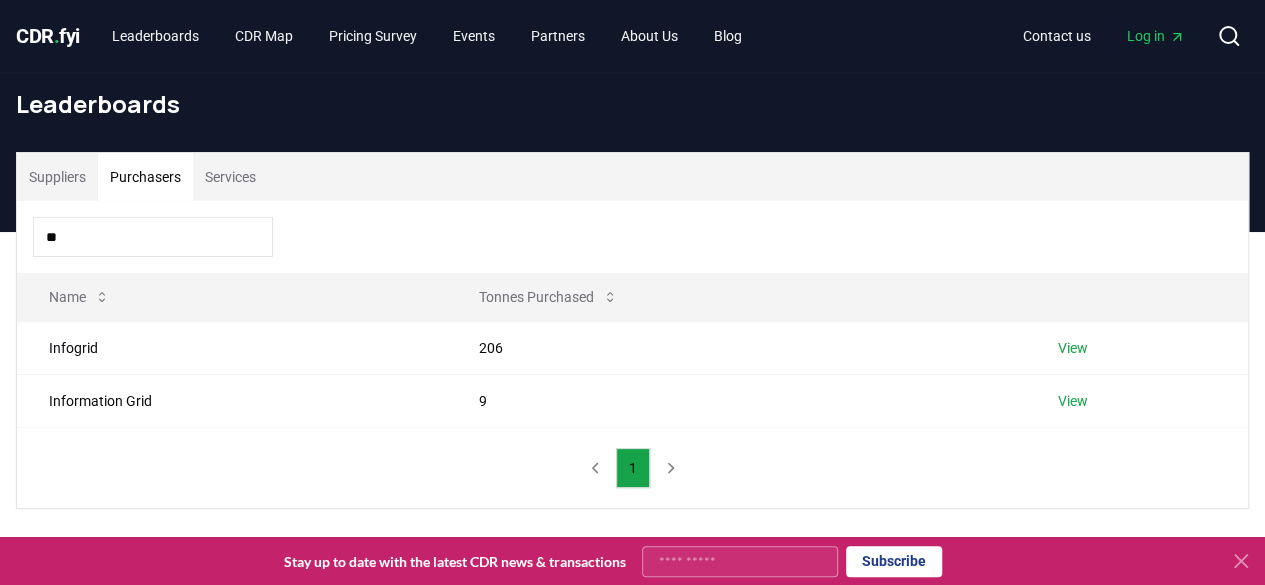type on "*" 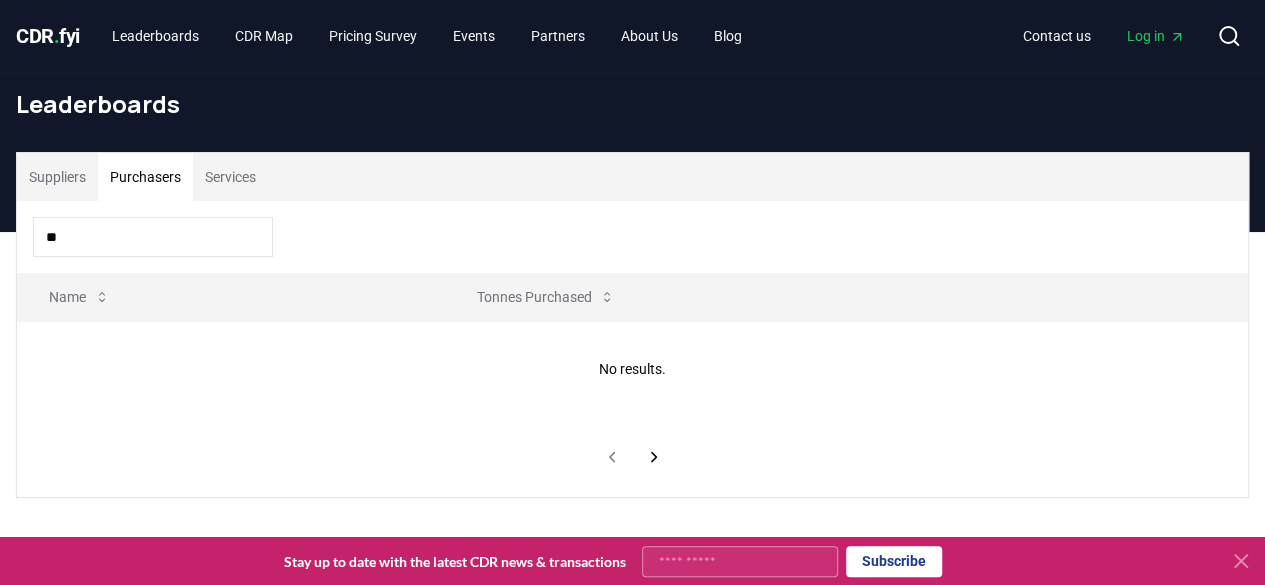 type on "*" 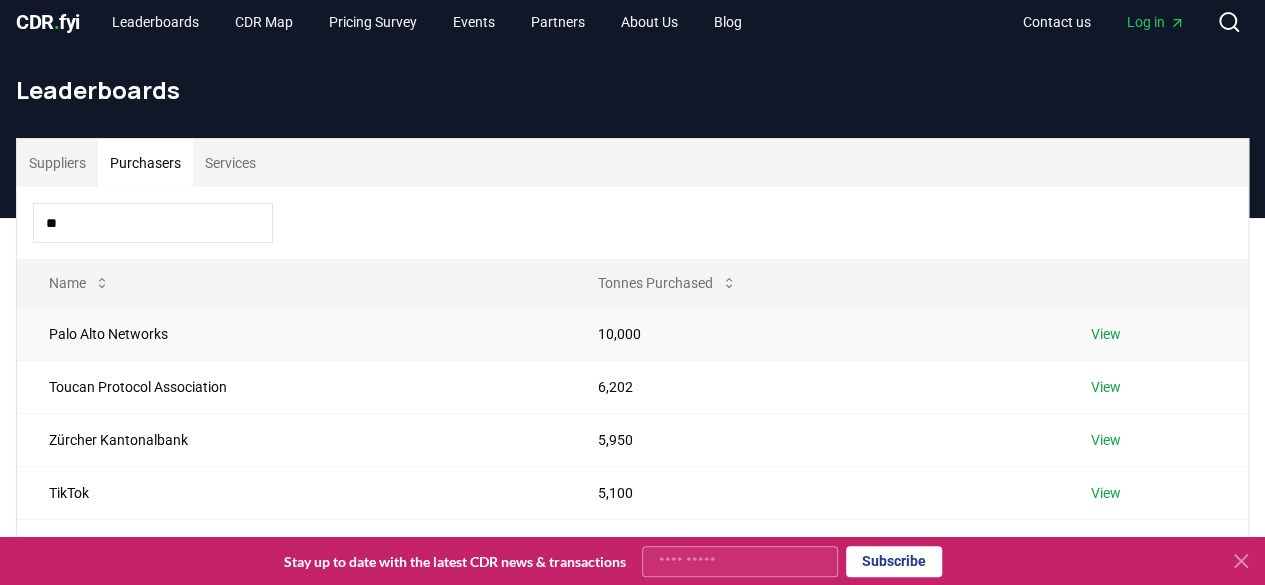 scroll, scrollTop: 0, scrollLeft: 0, axis: both 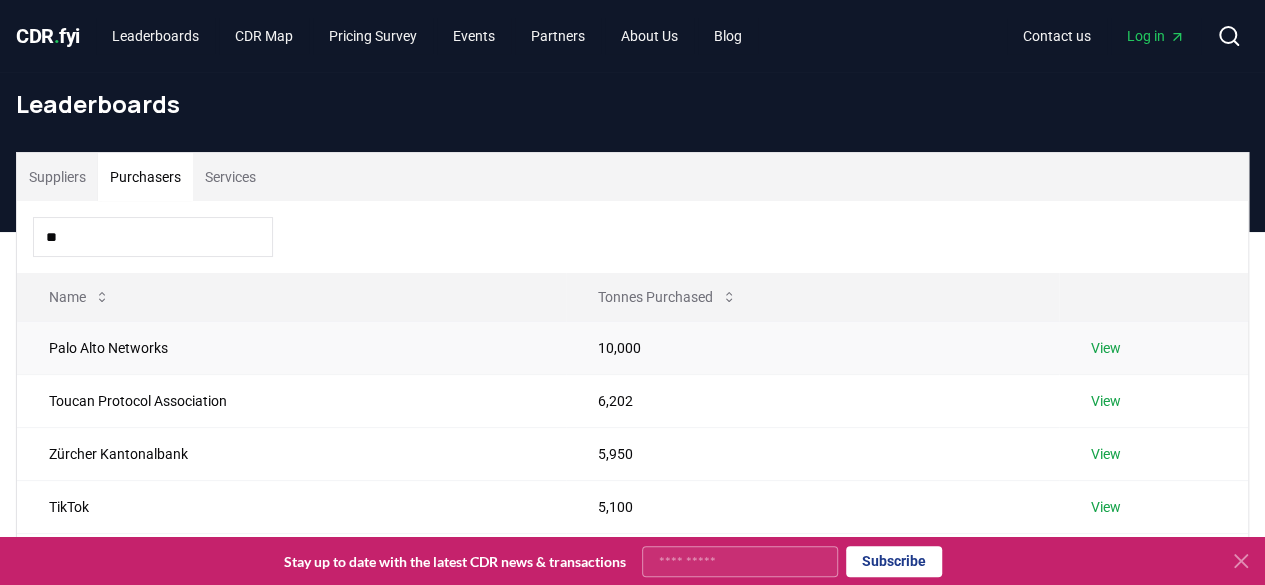 type on "*" 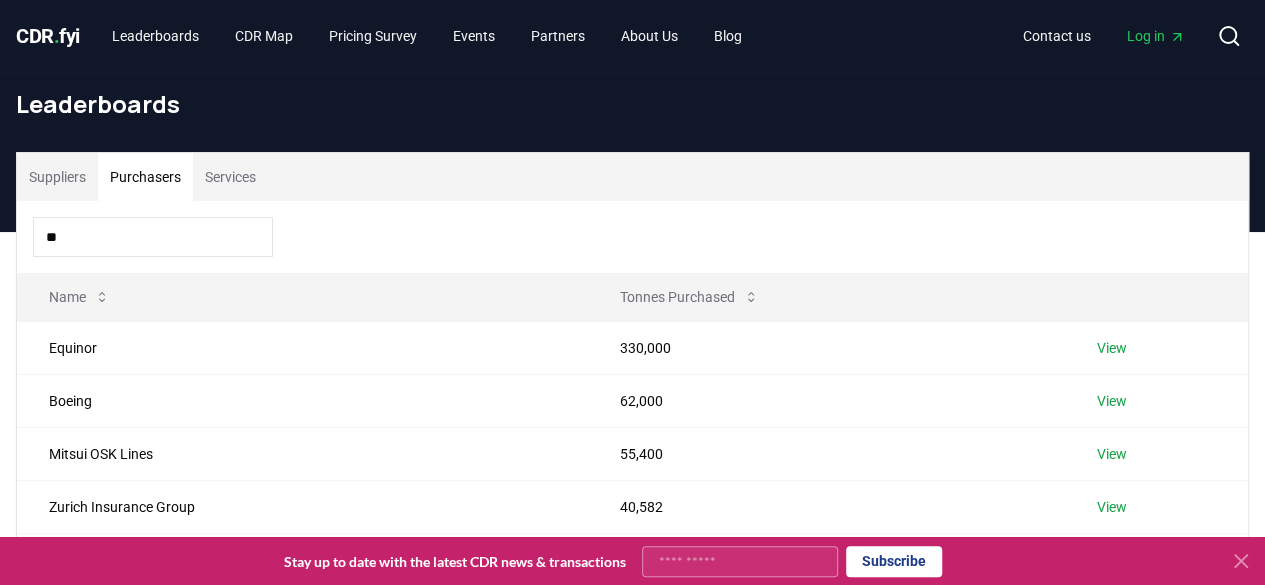 type on "*" 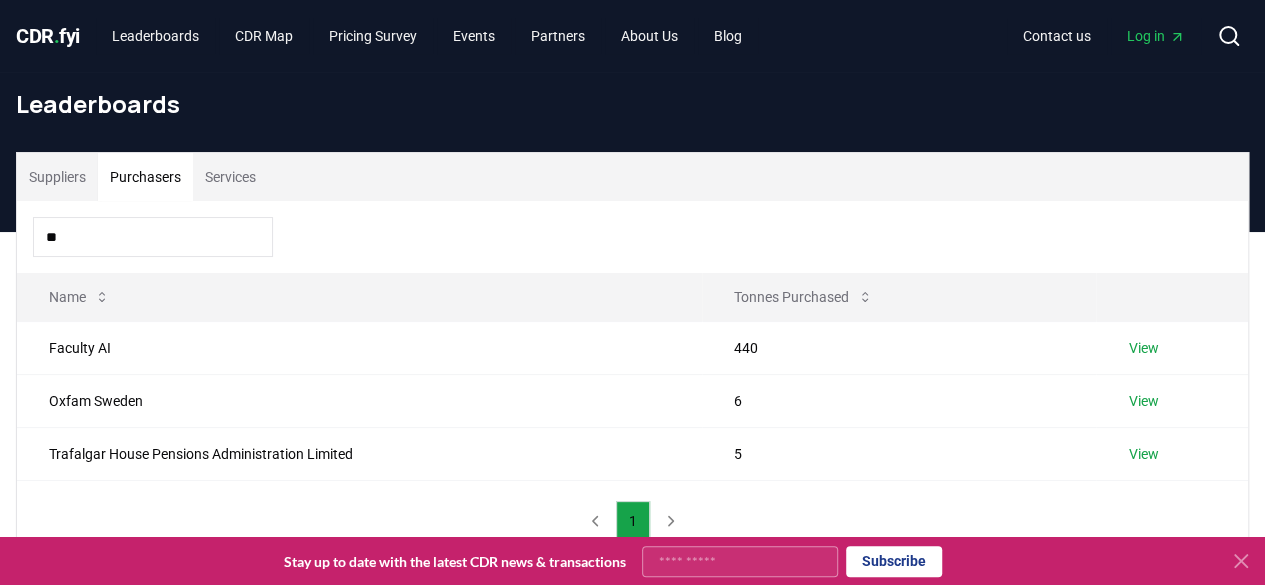 type on "*" 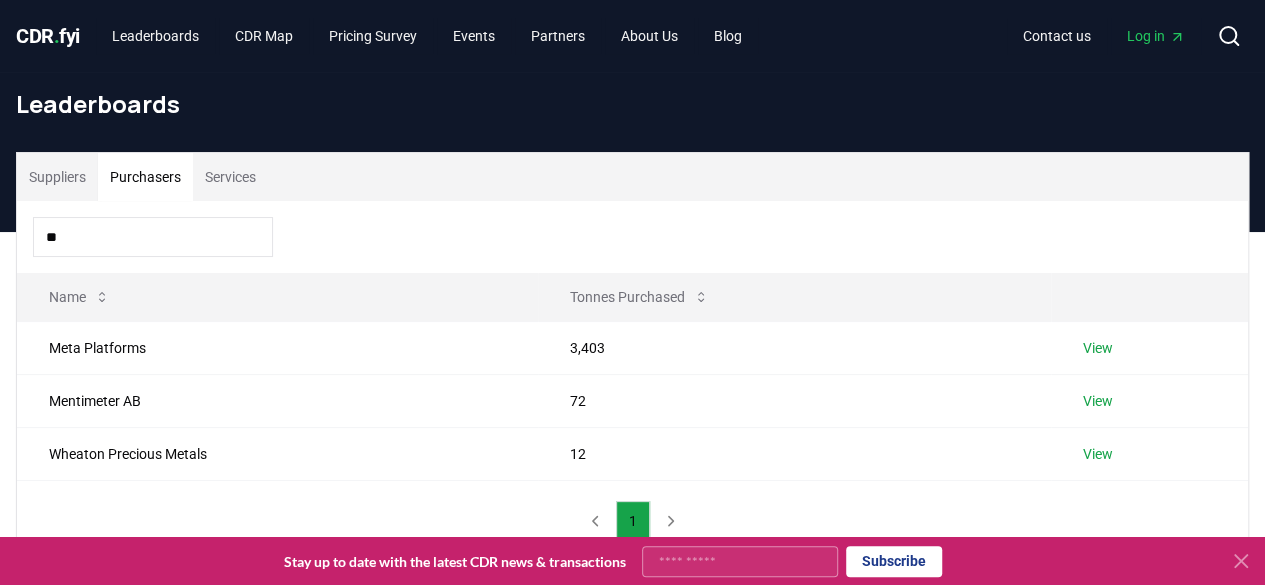type on "*" 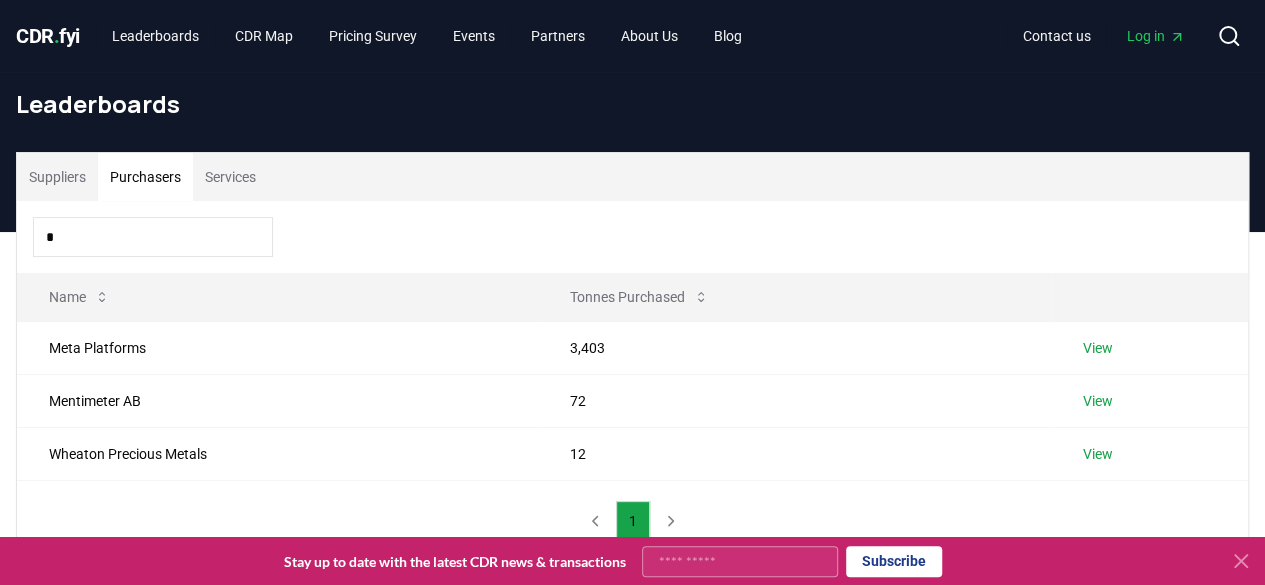 type 